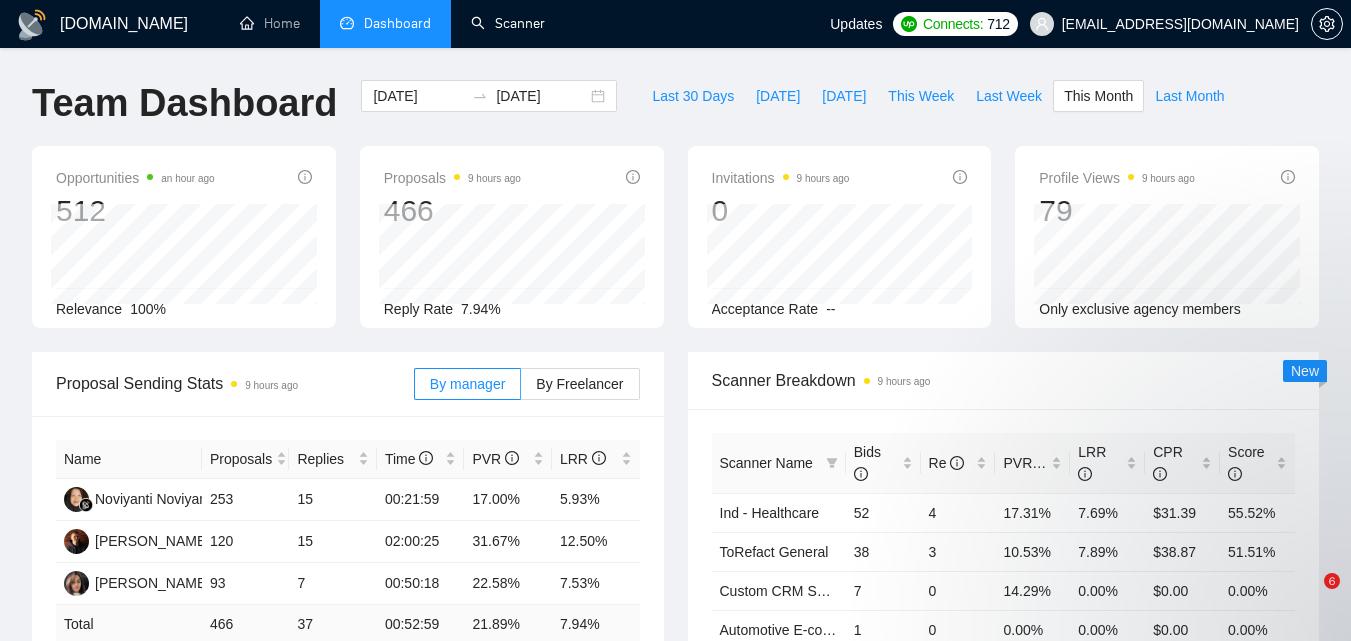 scroll, scrollTop: 200, scrollLeft: 0, axis: vertical 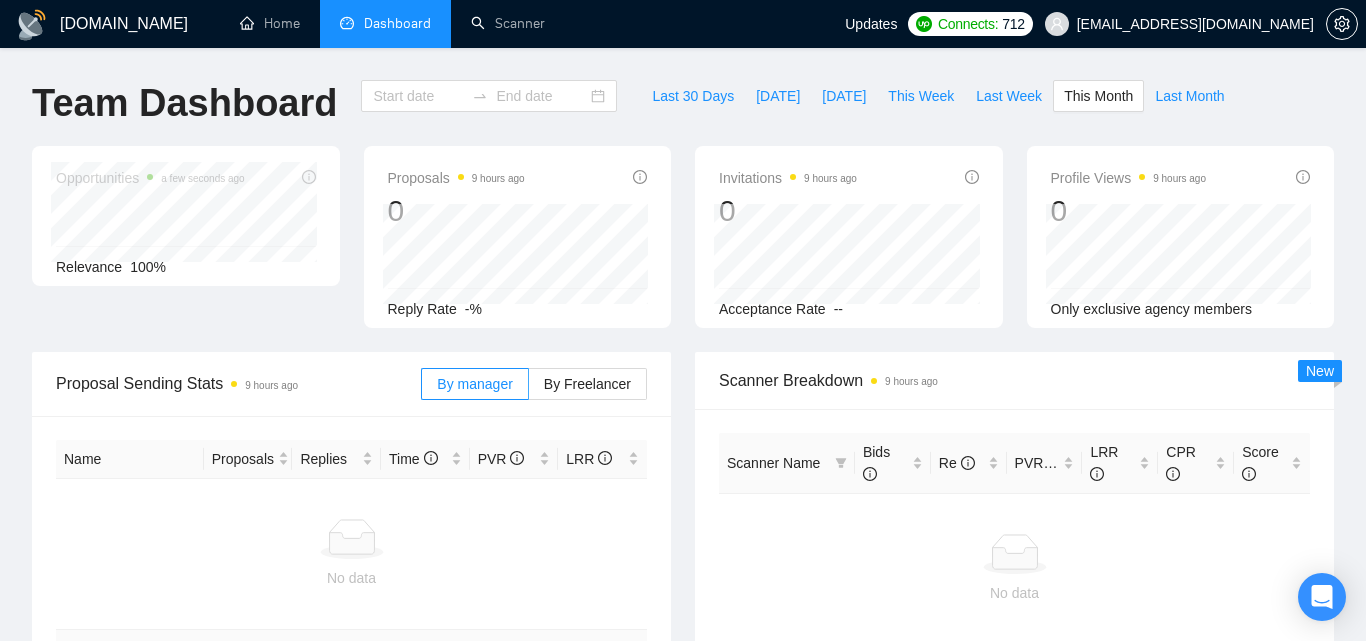 type on "[DATE]" 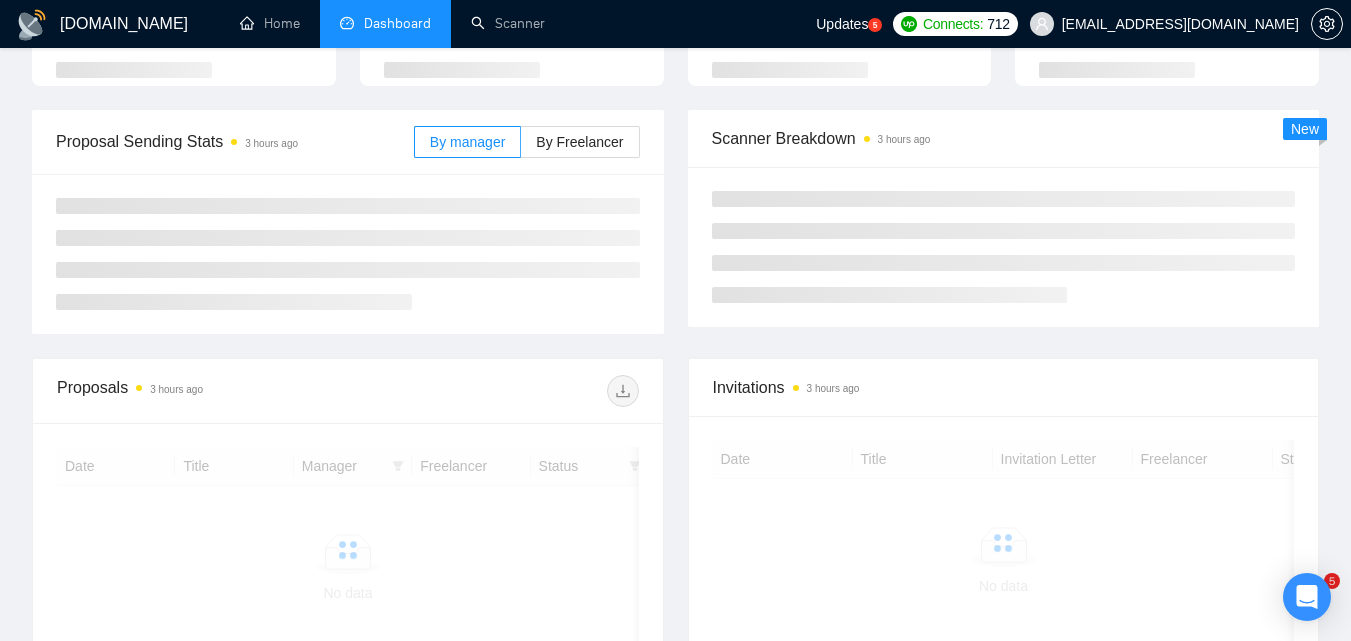 scroll, scrollTop: 200, scrollLeft: 0, axis: vertical 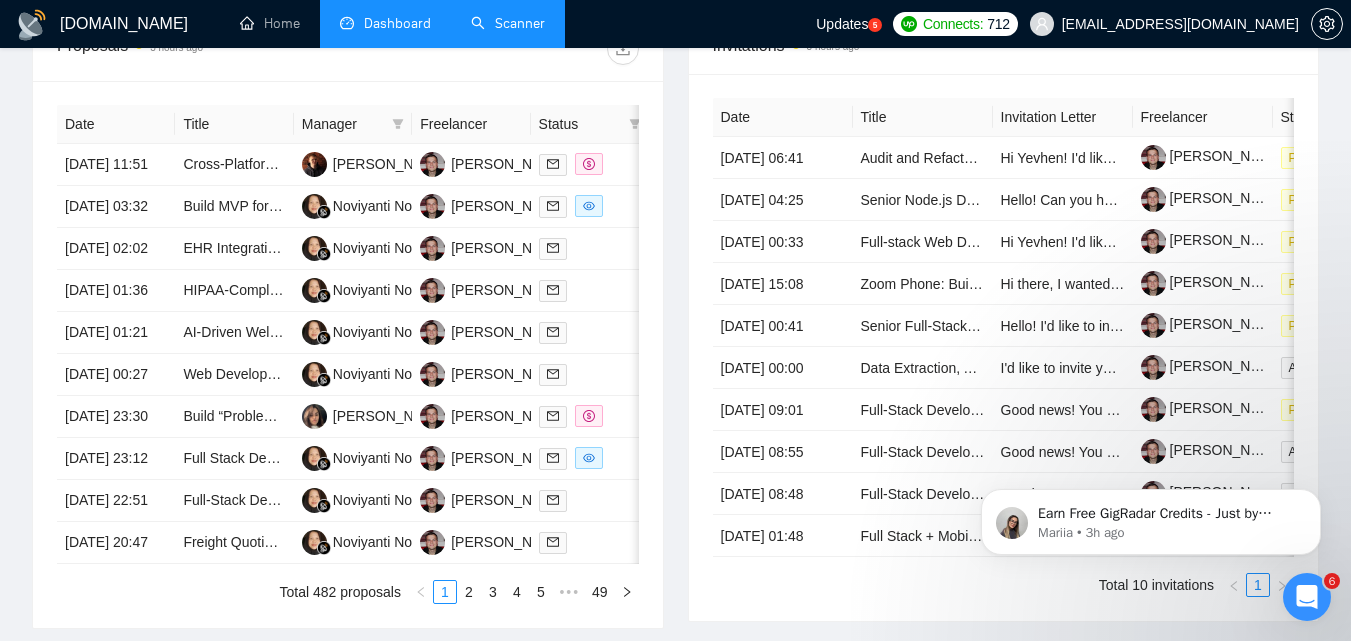click on "Scanner" at bounding box center (508, 23) 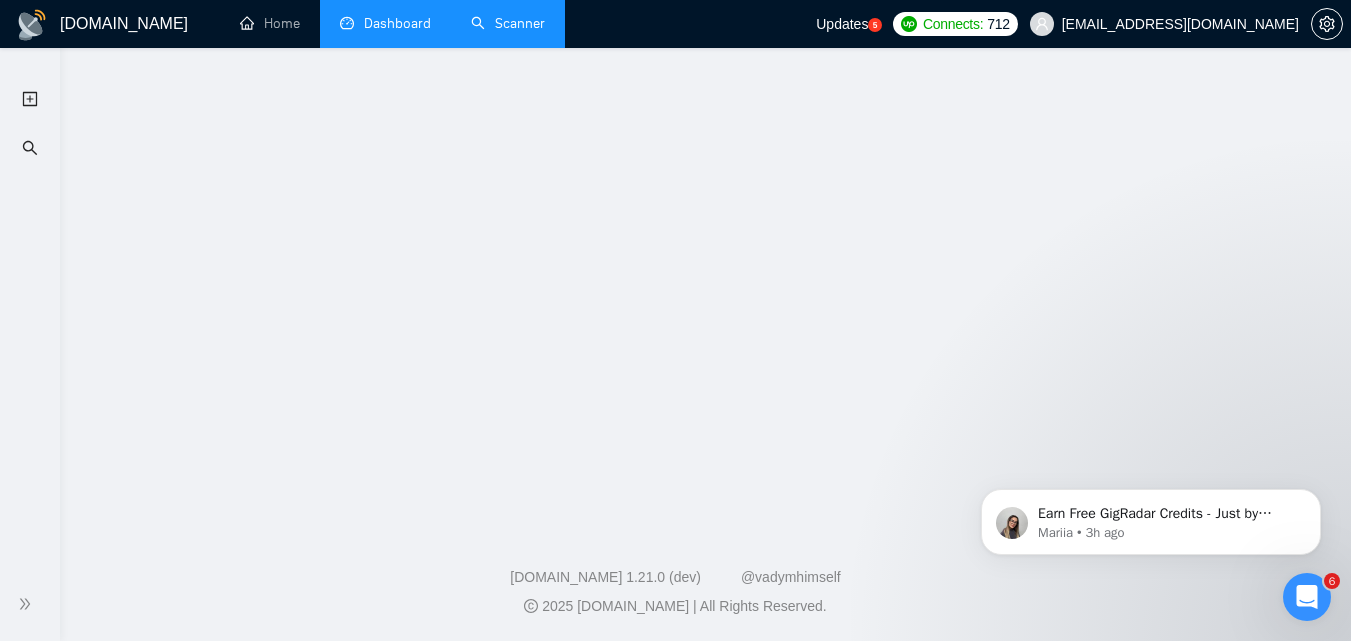 scroll, scrollTop: 0, scrollLeft: 0, axis: both 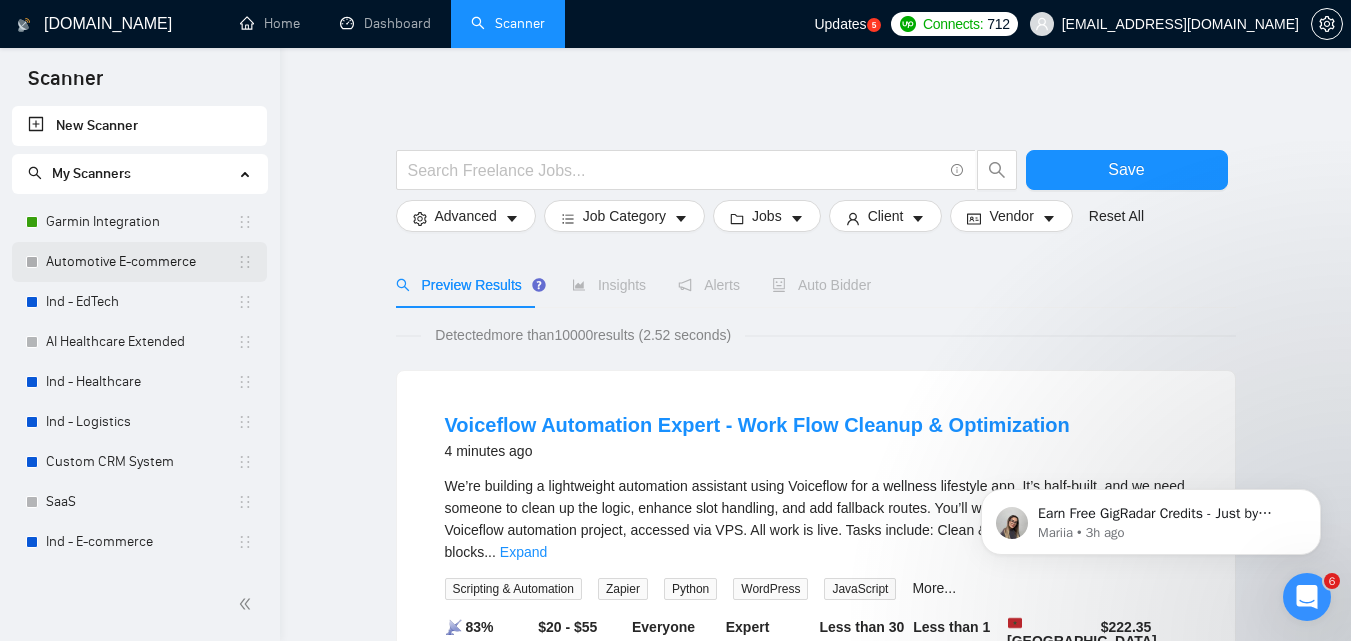 click on "Automotive E-commerce" at bounding box center (141, 262) 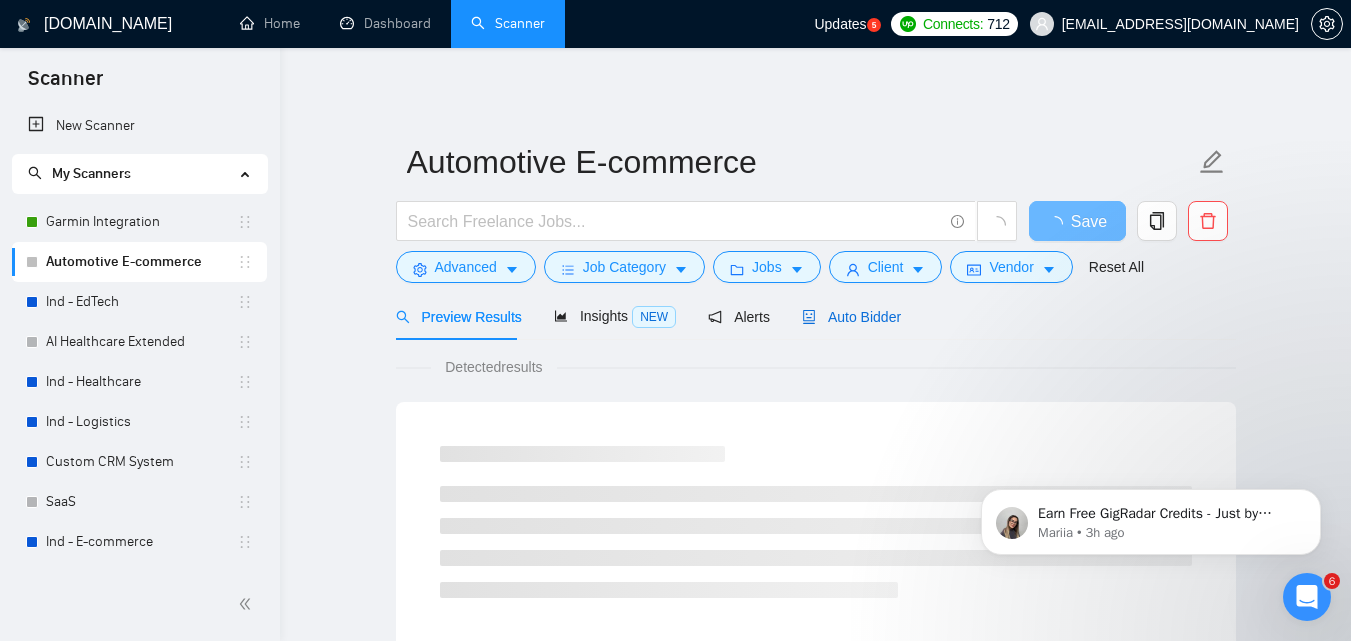 click on "Auto Bidder" at bounding box center (851, 317) 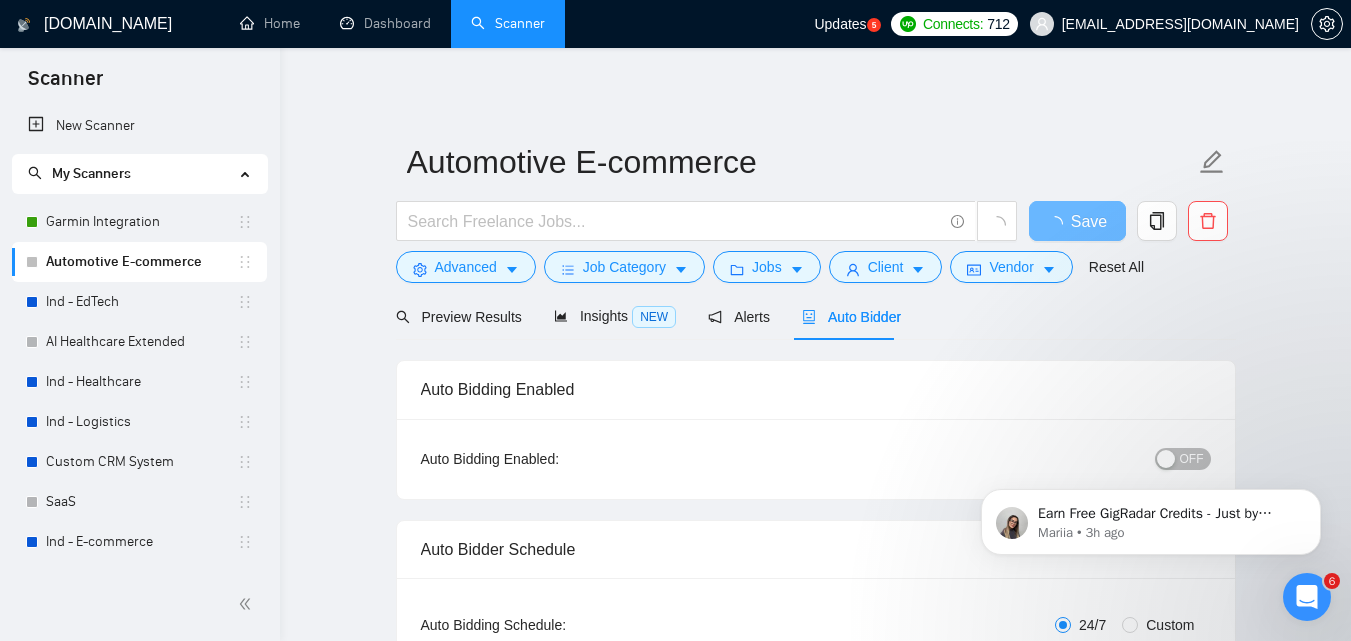 type 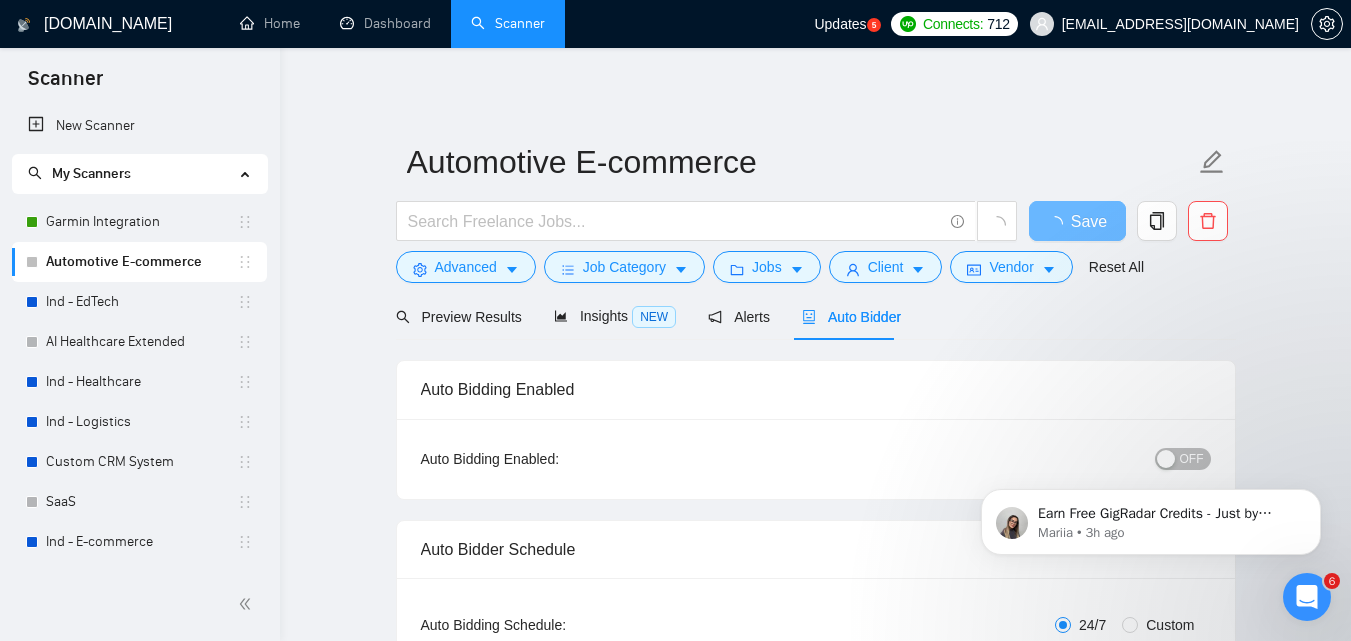 checkbox on "true" 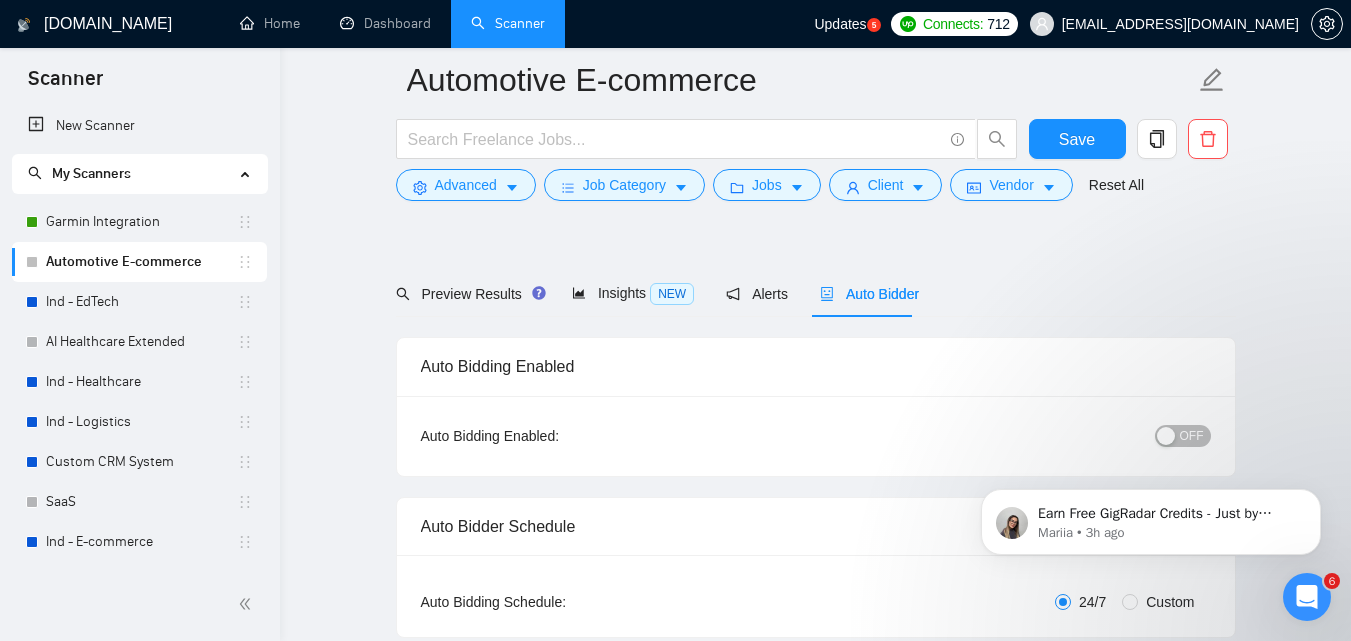 scroll, scrollTop: 100, scrollLeft: 0, axis: vertical 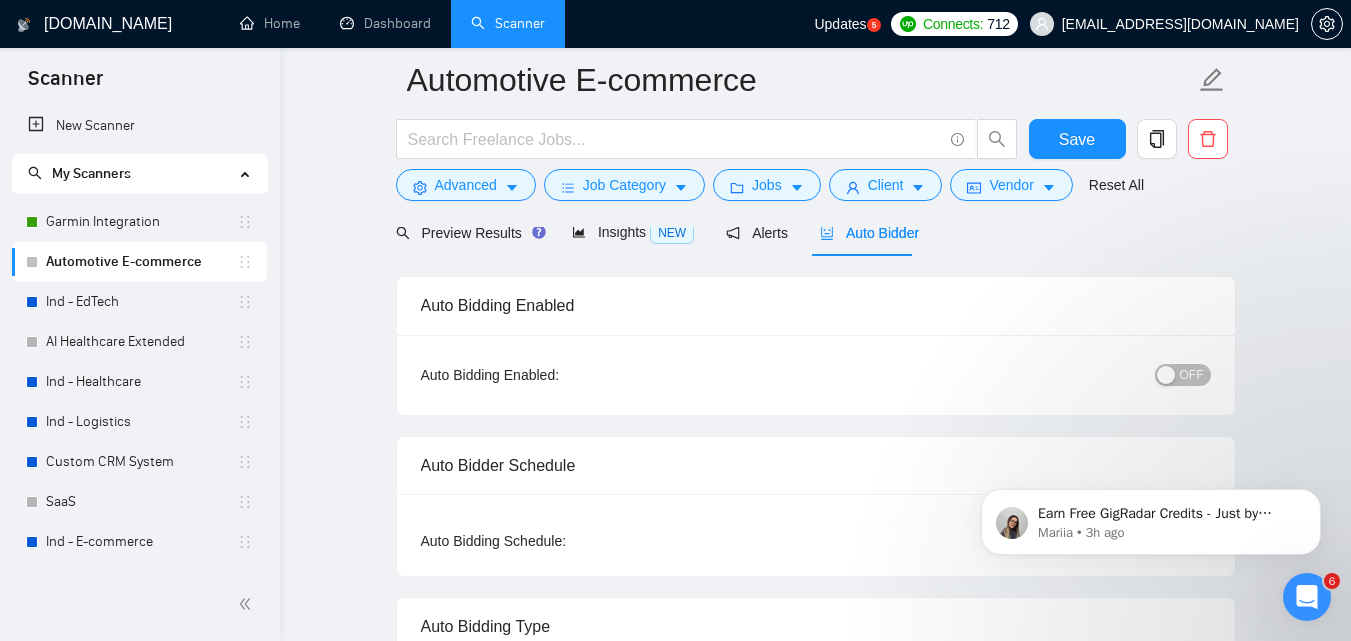 click on "OFF" at bounding box center (1192, 375) 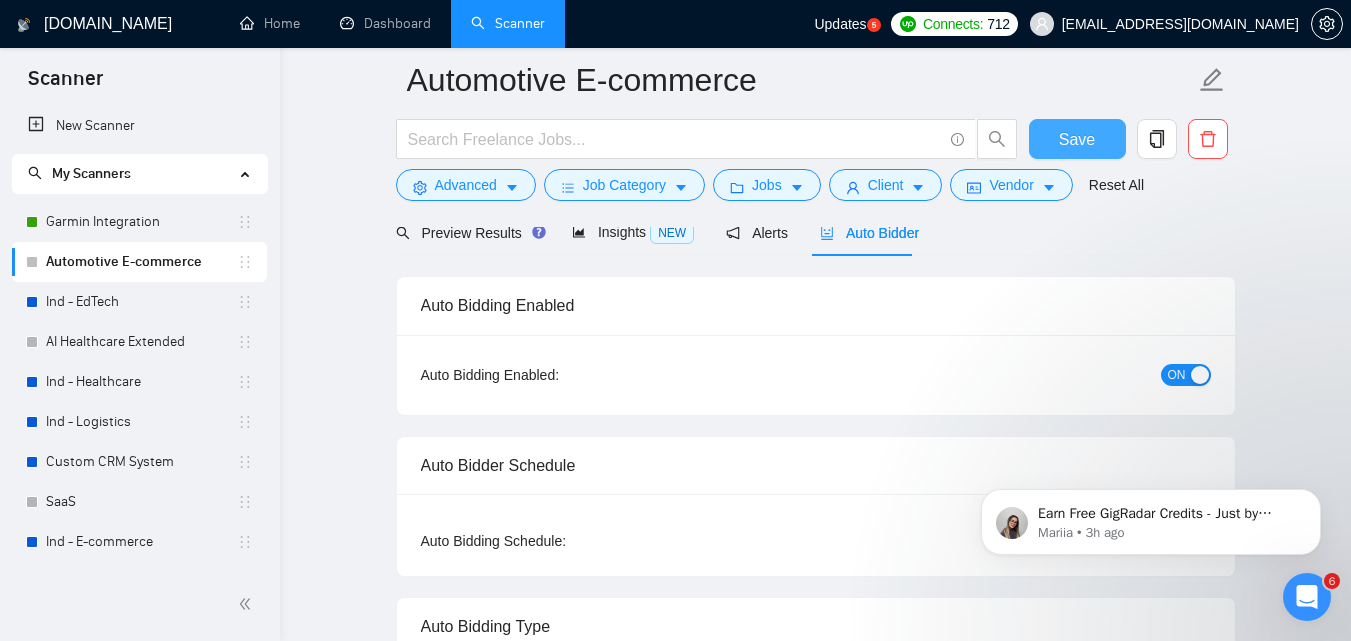 click on "Save" at bounding box center (1077, 139) 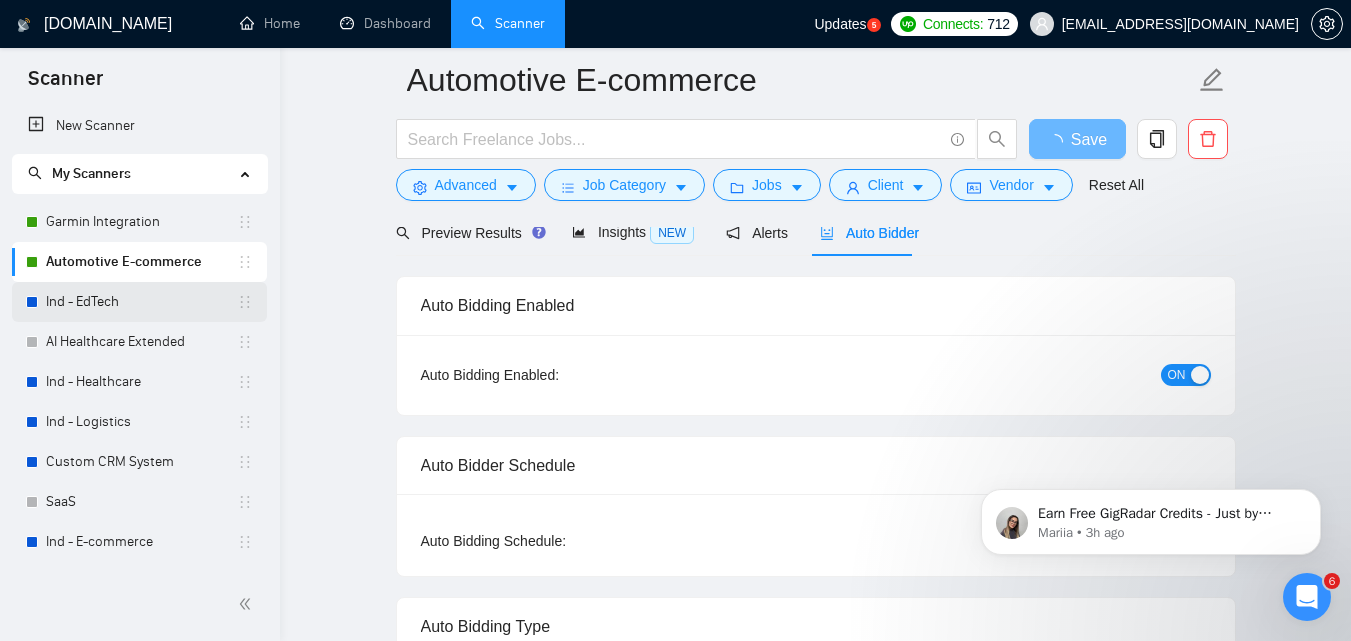 click on "Ind - EdTech" at bounding box center [141, 302] 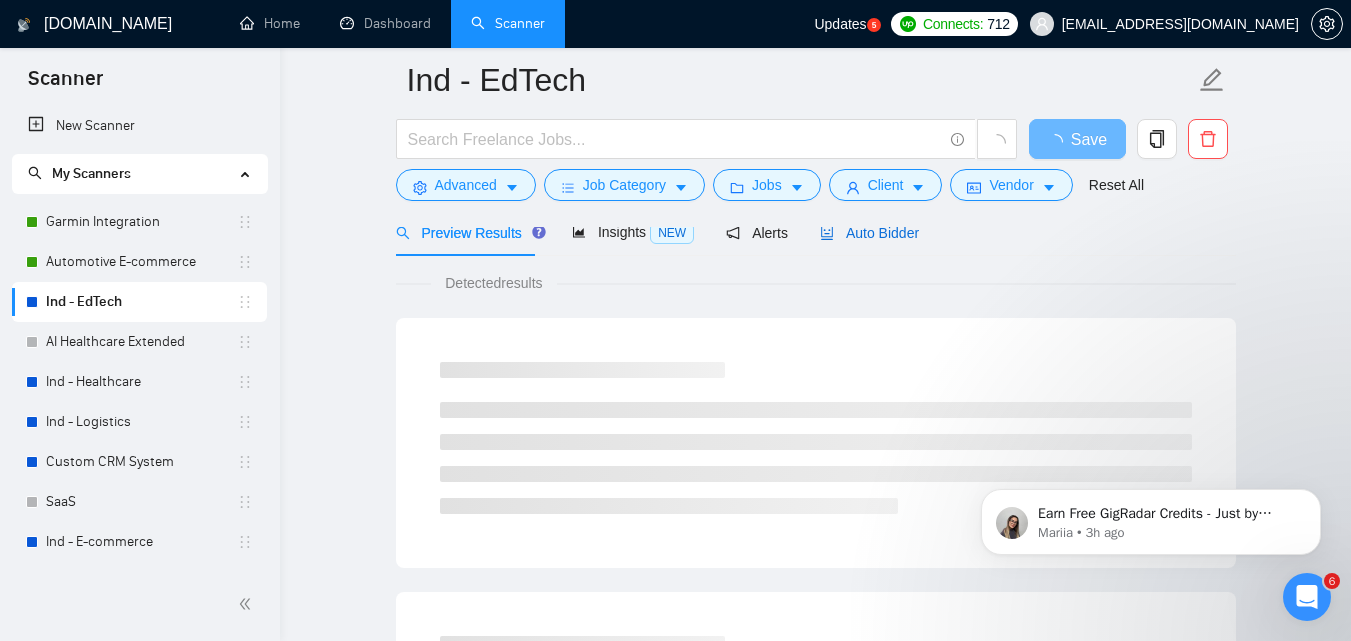 click on "Auto Bidder" at bounding box center (869, 233) 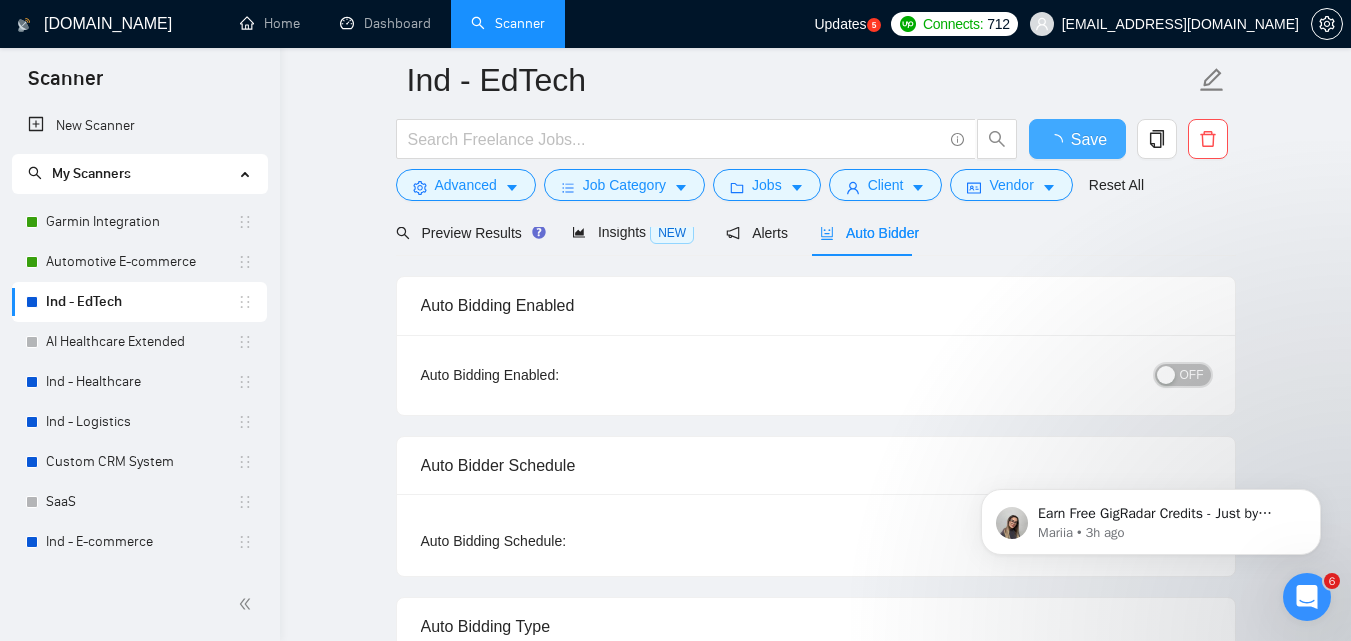 click on "OFF" at bounding box center [1192, 375] 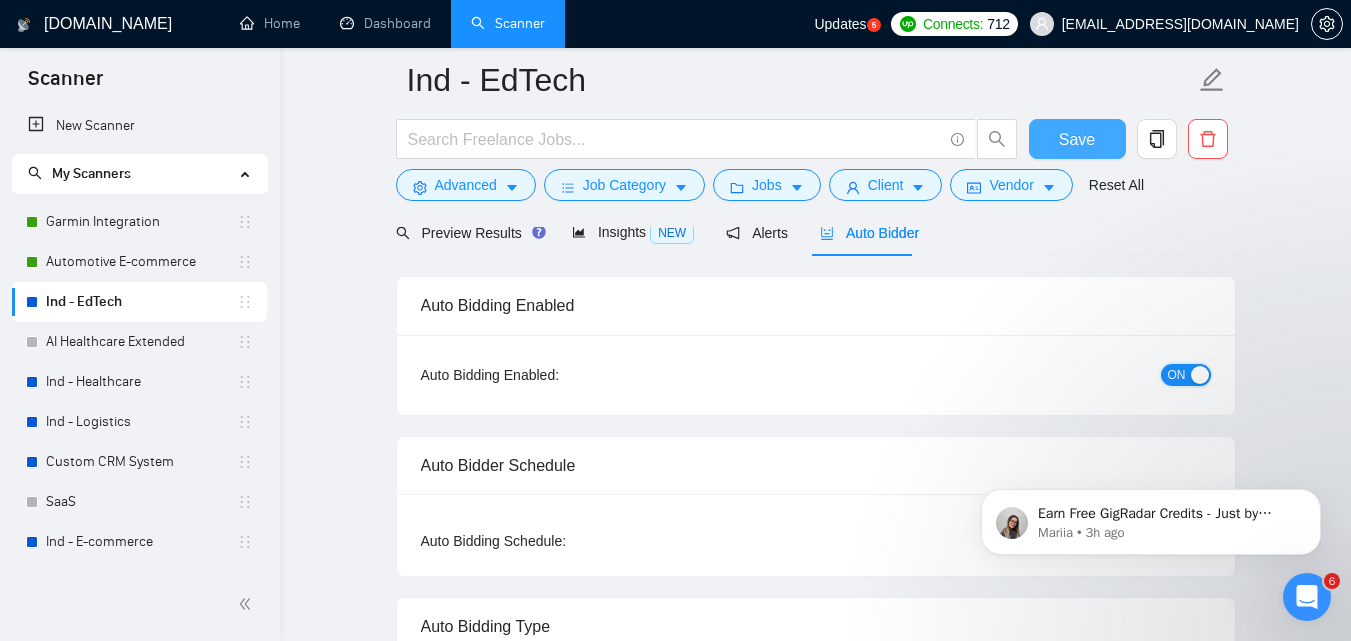 type 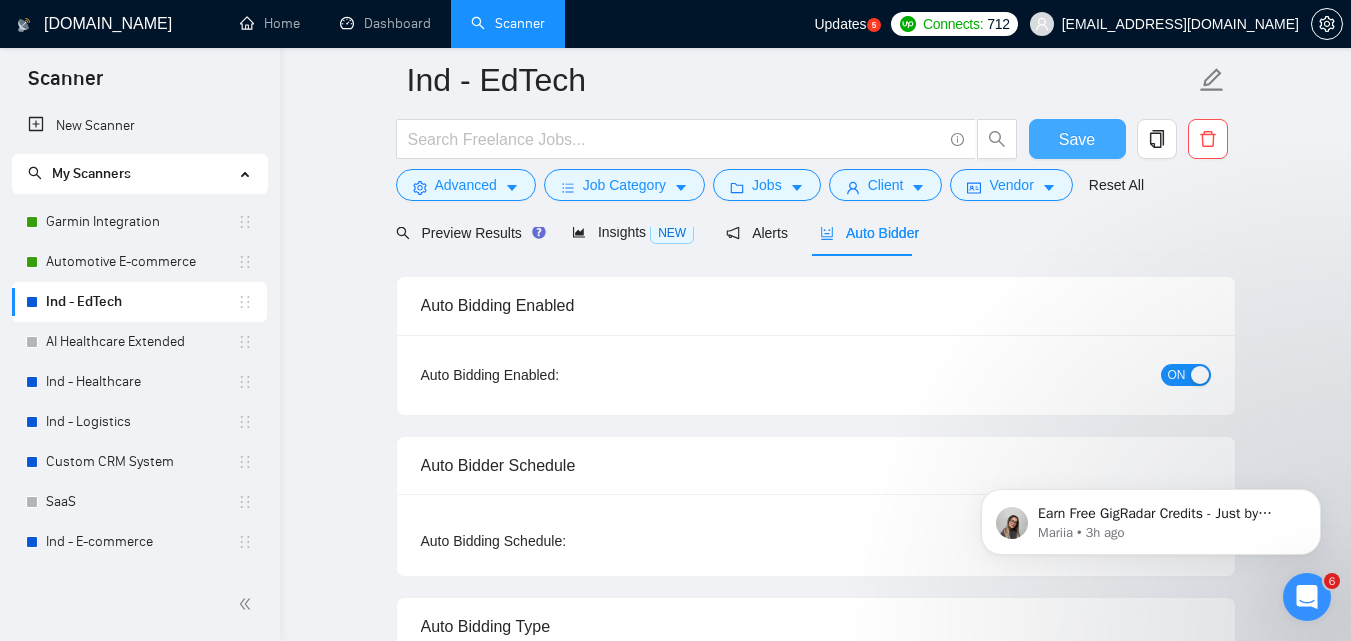 click on "Save" at bounding box center [1077, 139] 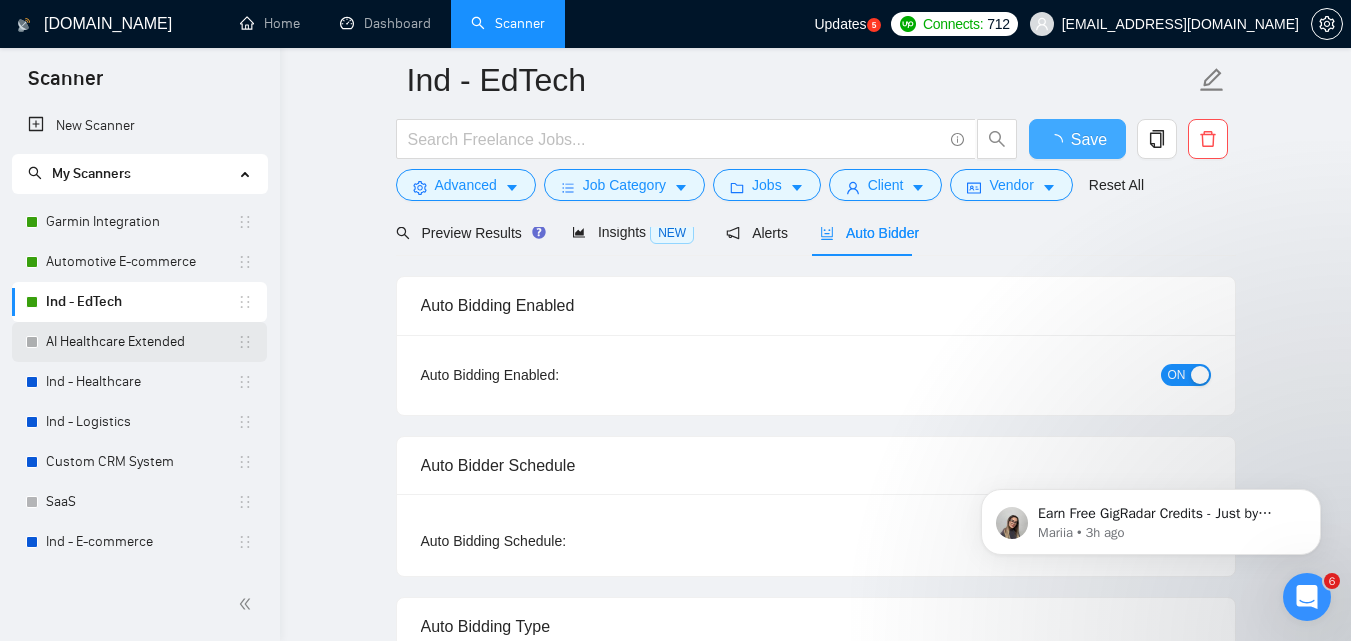 type 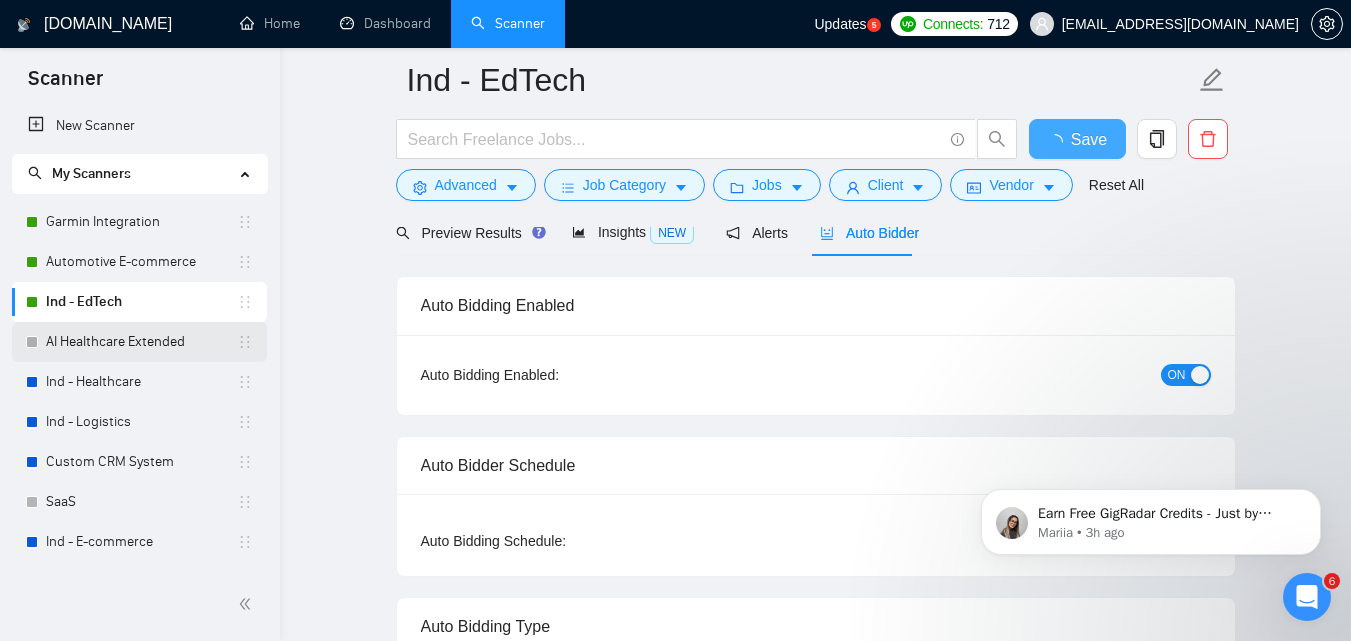 checkbox on "true" 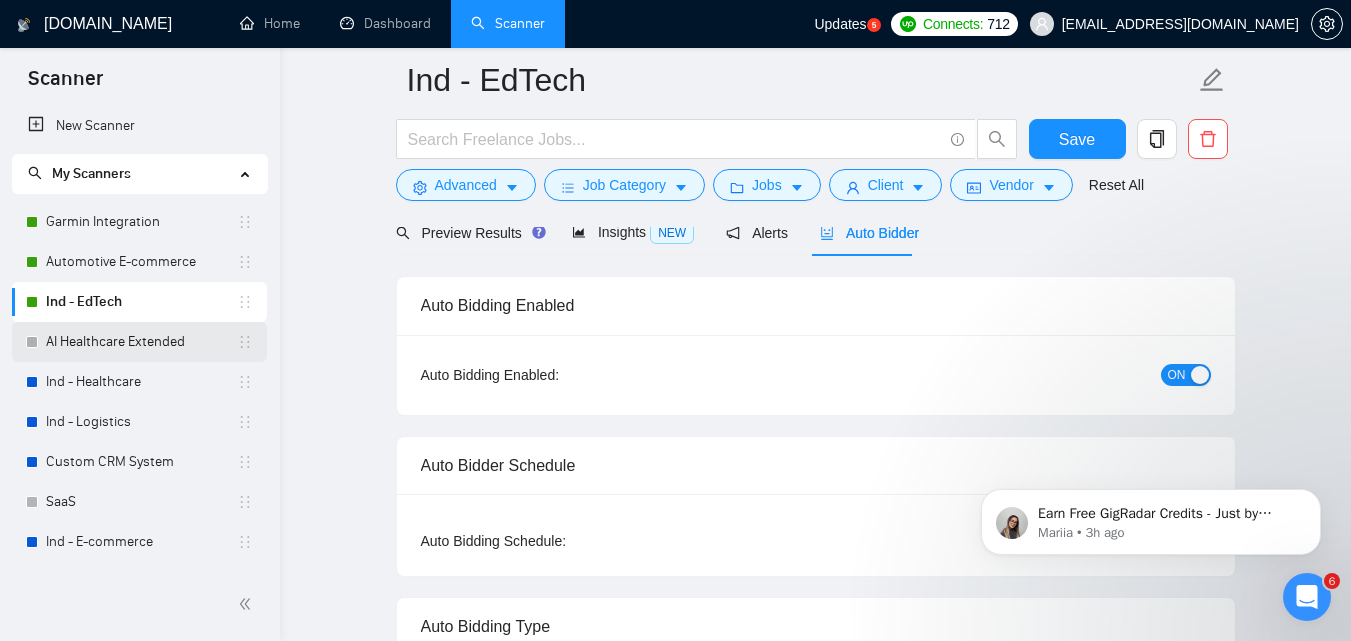 click on "AI Healthcare Extended" at bounding box center (141, 342) 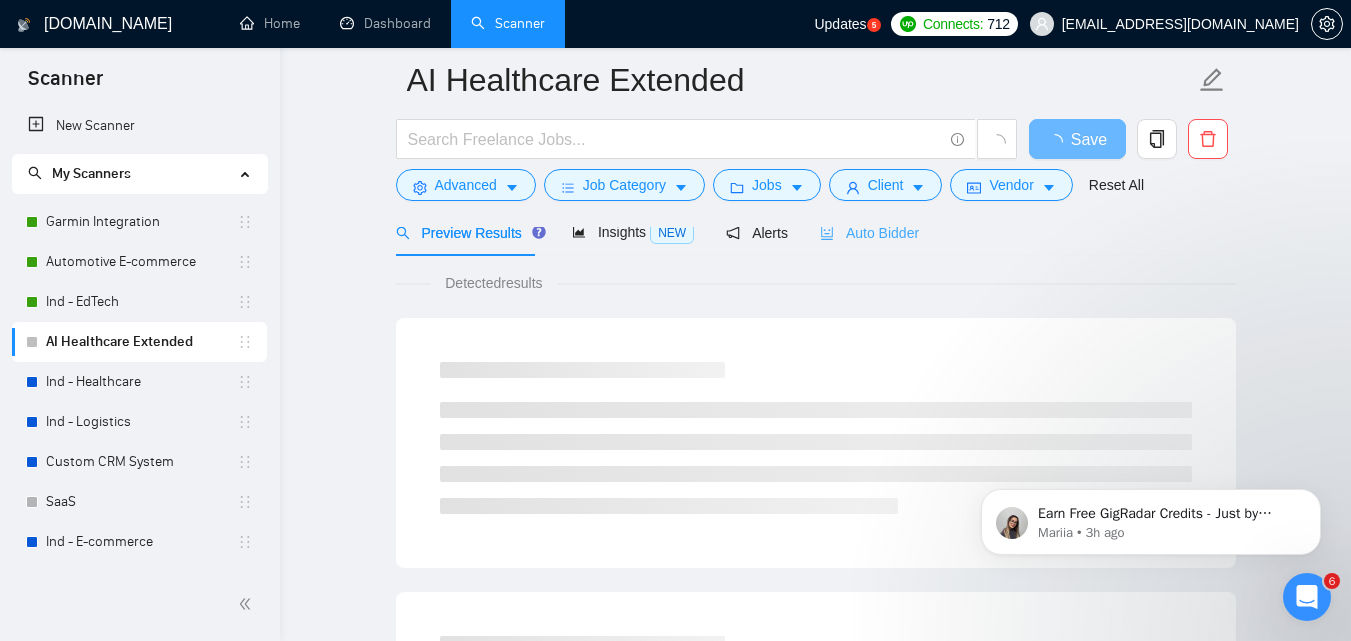 click on "Auto Bidder" at bounding box center [869, 232] 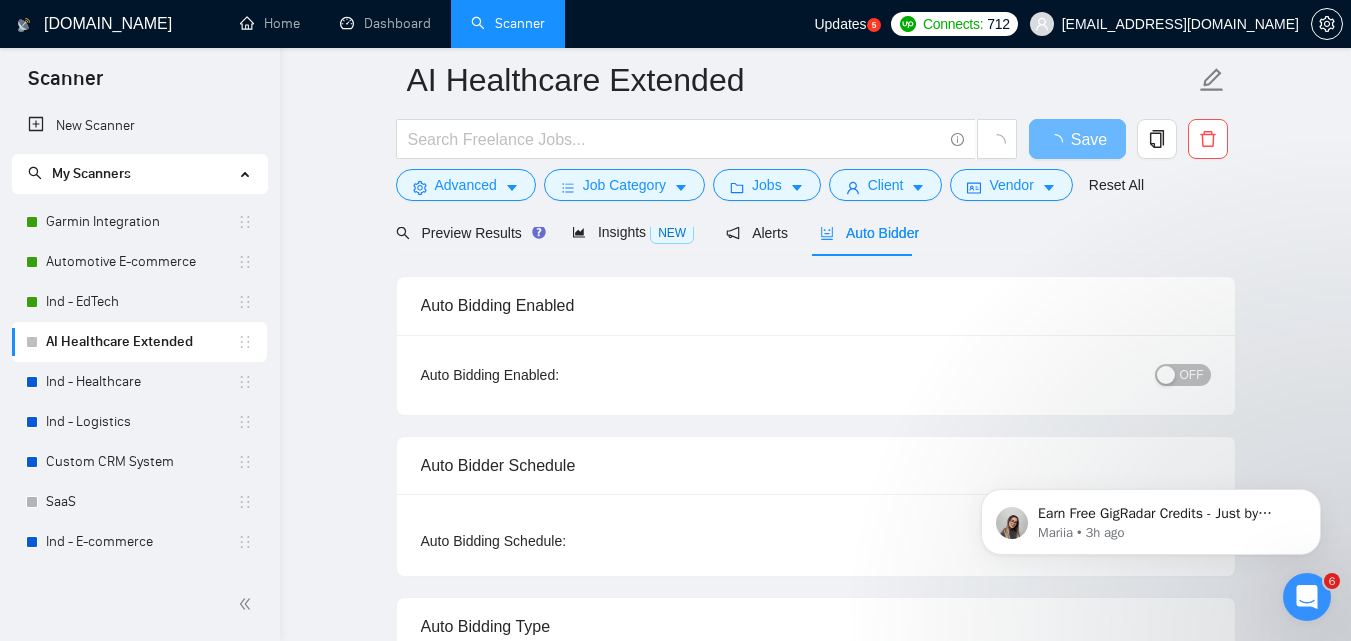 click on "OFF" at bounding box center (1192, 375) 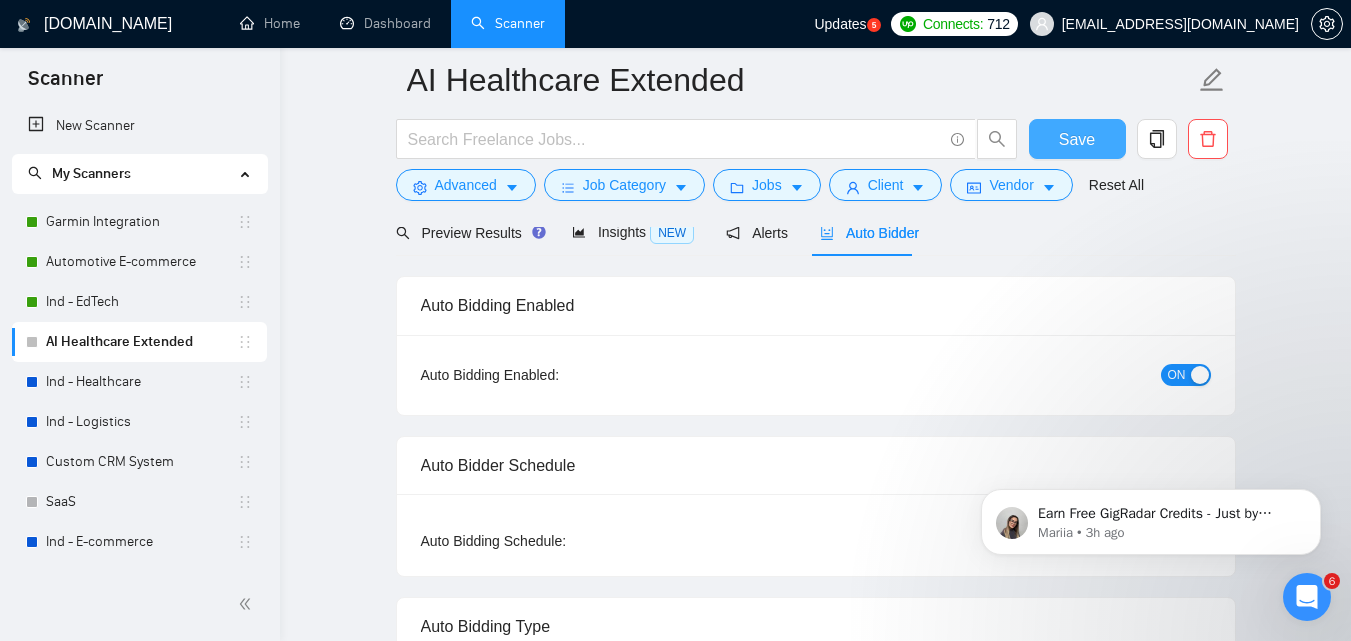 click on "Save" at bounding box center [1077, 139] 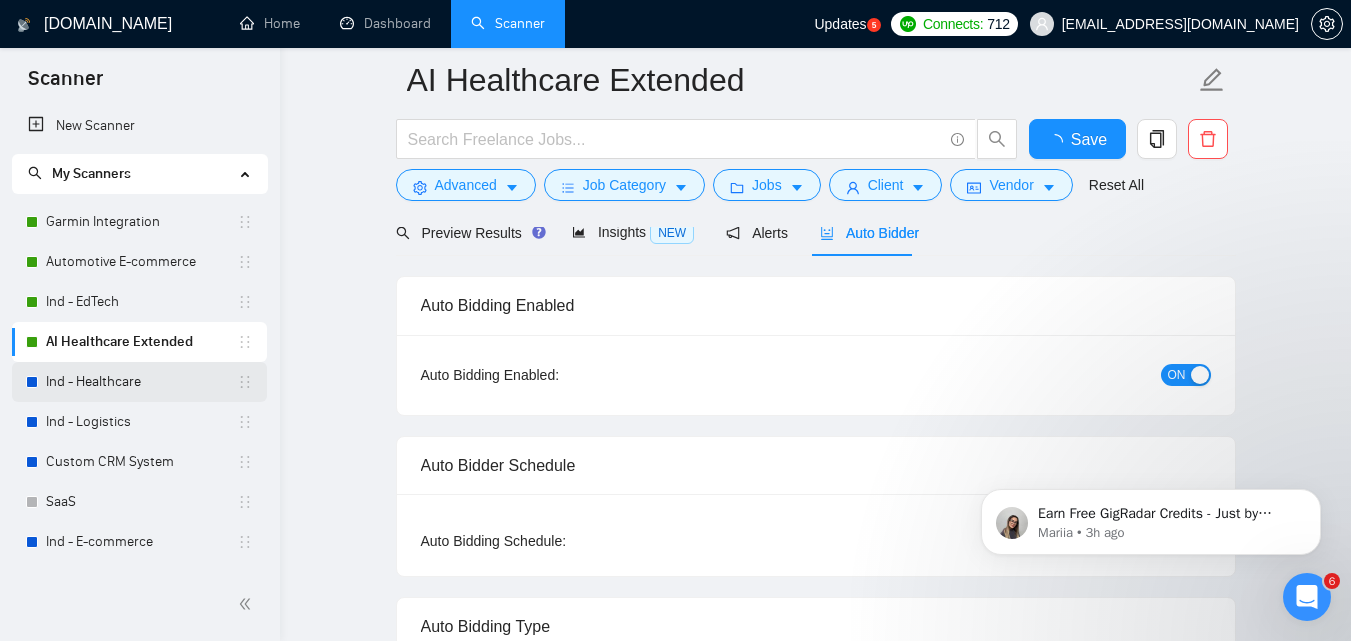 click on "Ind - Healthcare" at bounding box center [141, 382] 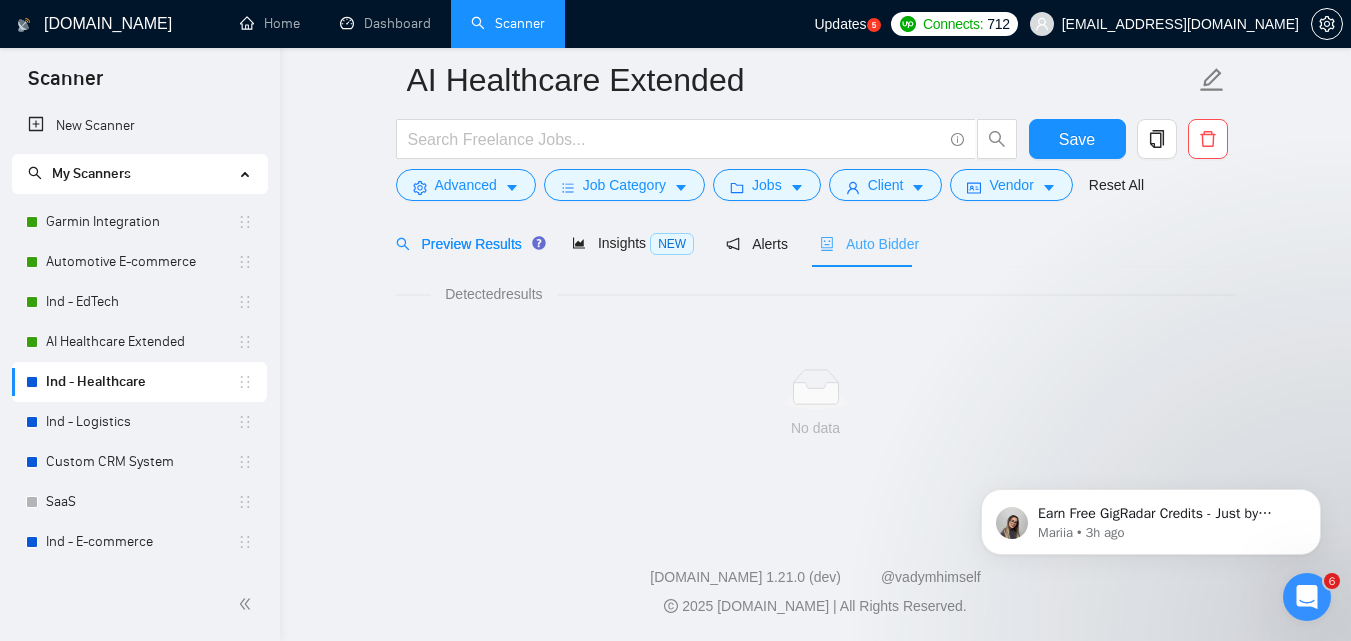 click on "Auto Bidder" at bounding box center [869, 243] 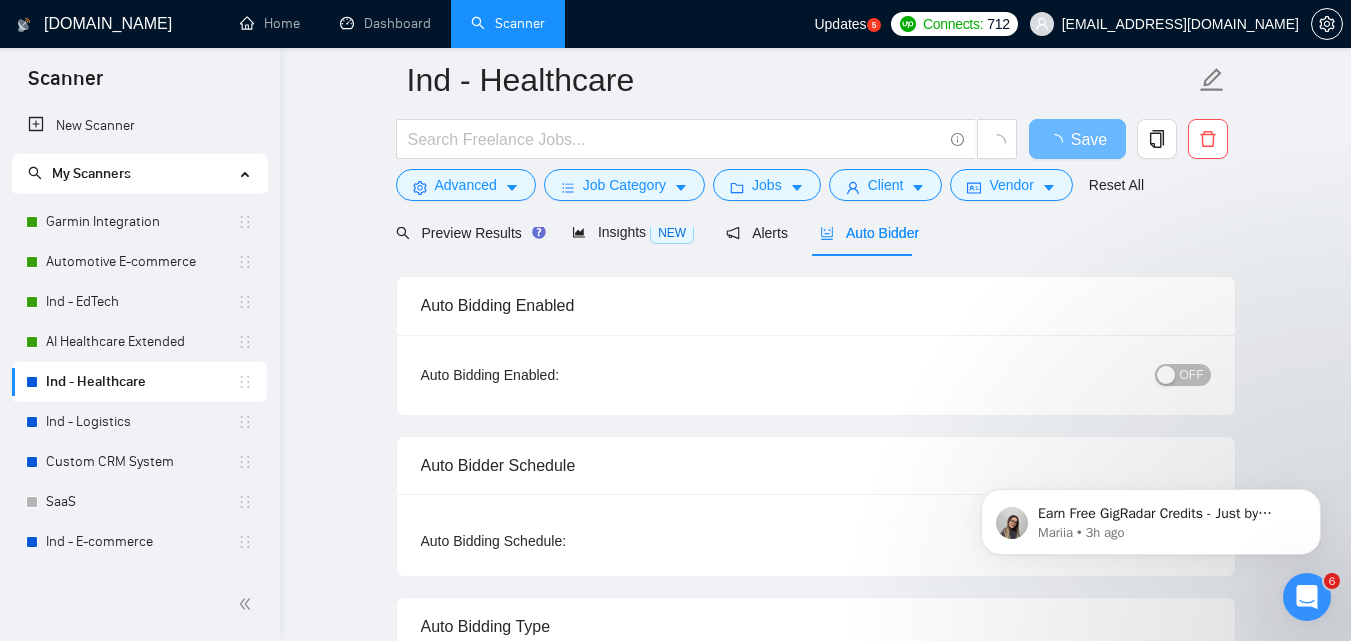 click on "OFF" at bounding box center (1192, 375) 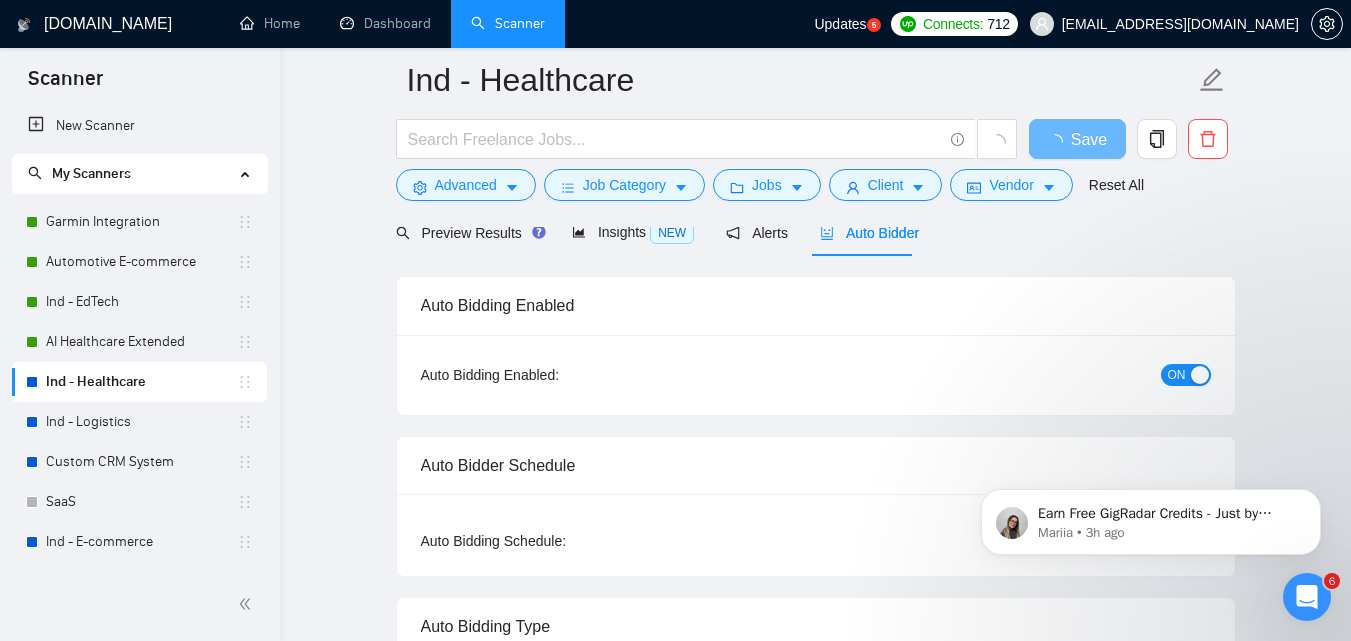 type 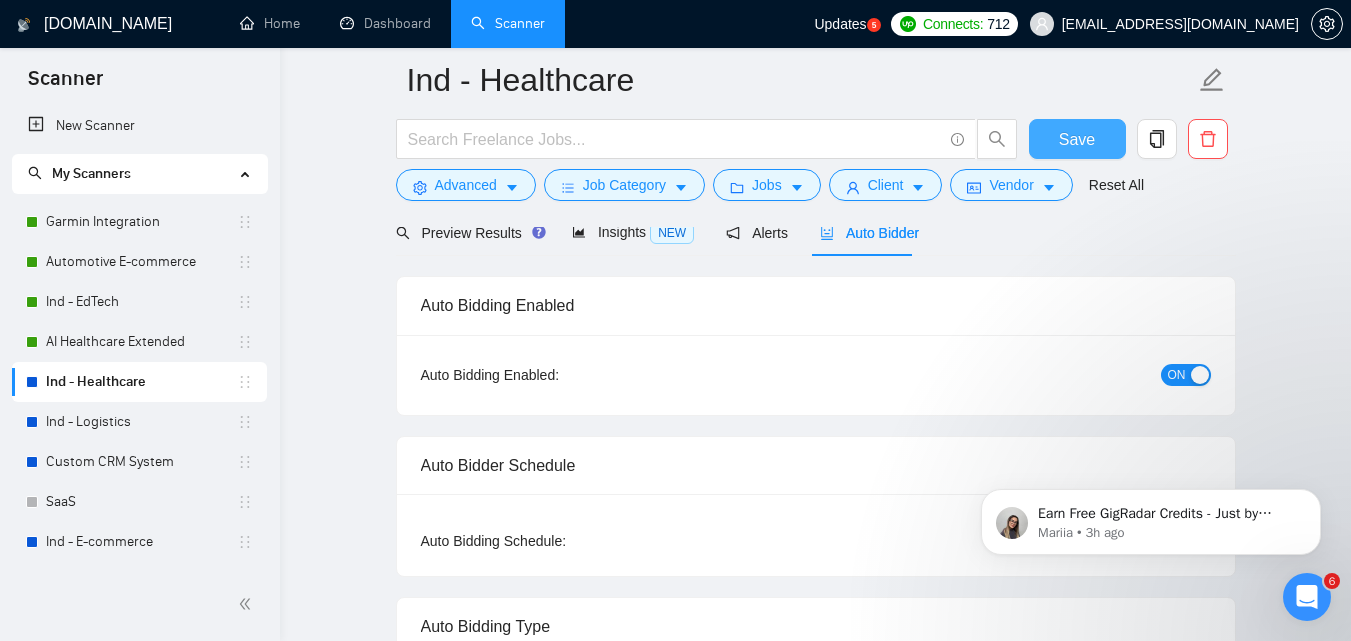 click on "Save" at bounding box center [1077, 139] 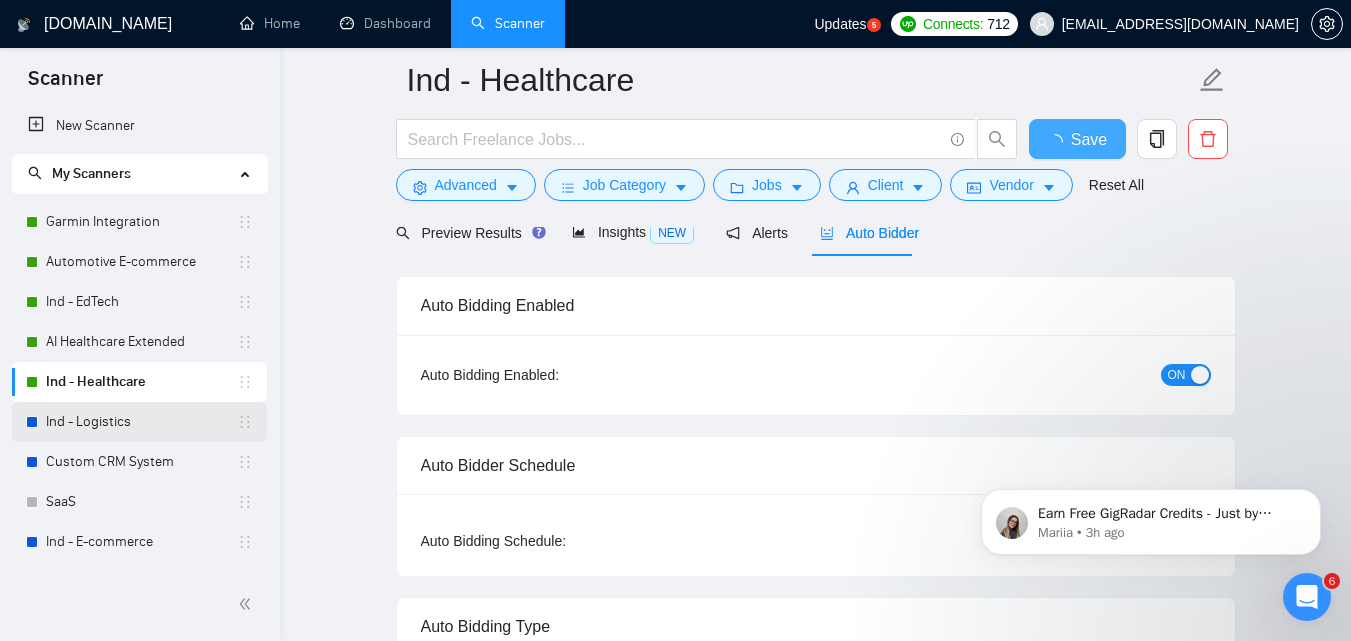 type 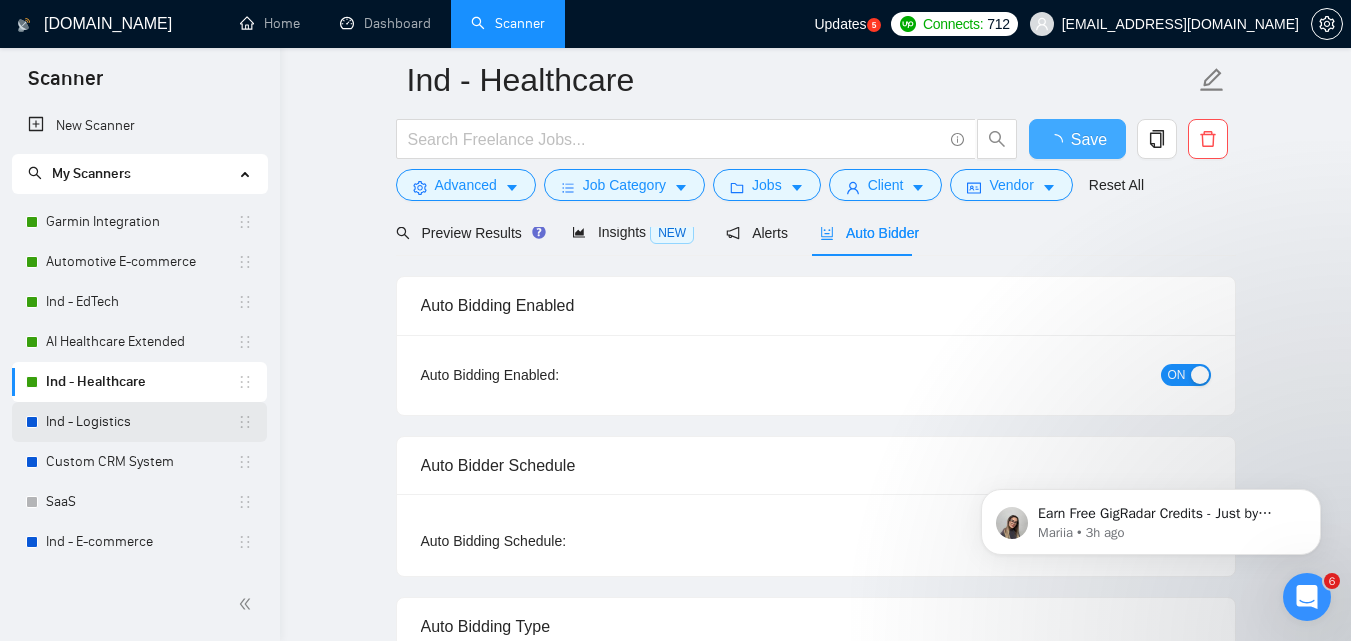 checkbox on "true" 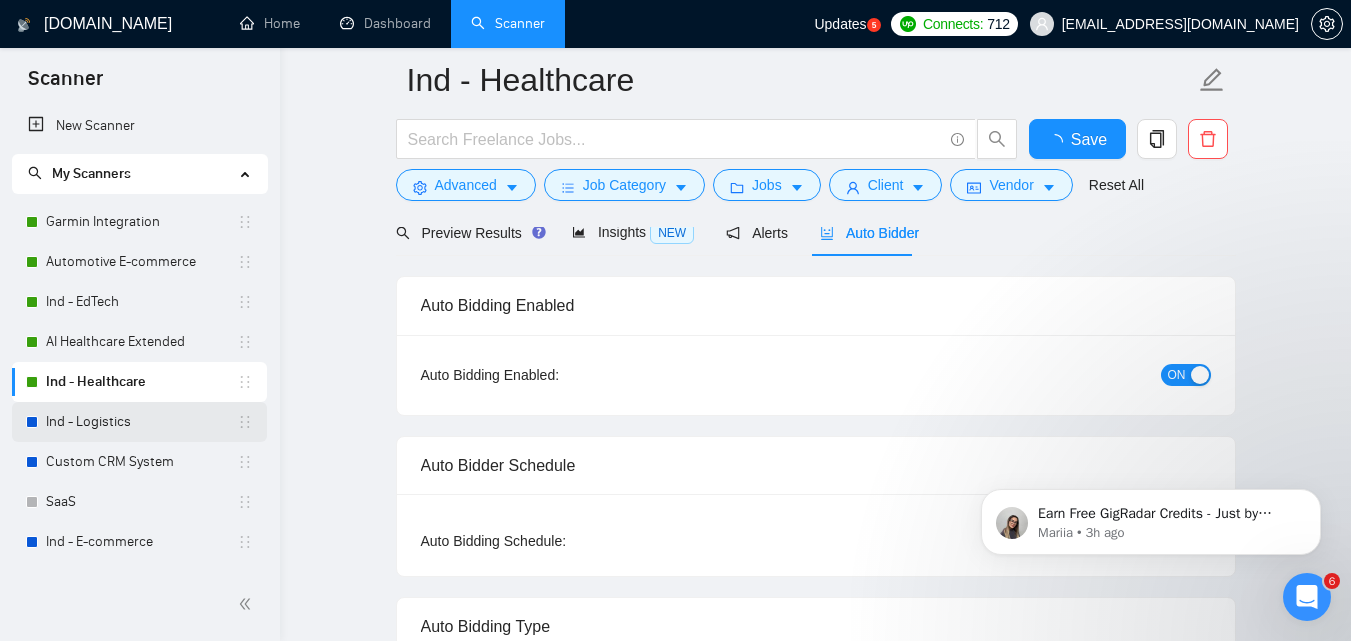 click on "Ind - Logistics" at bounding box center [141, 422] 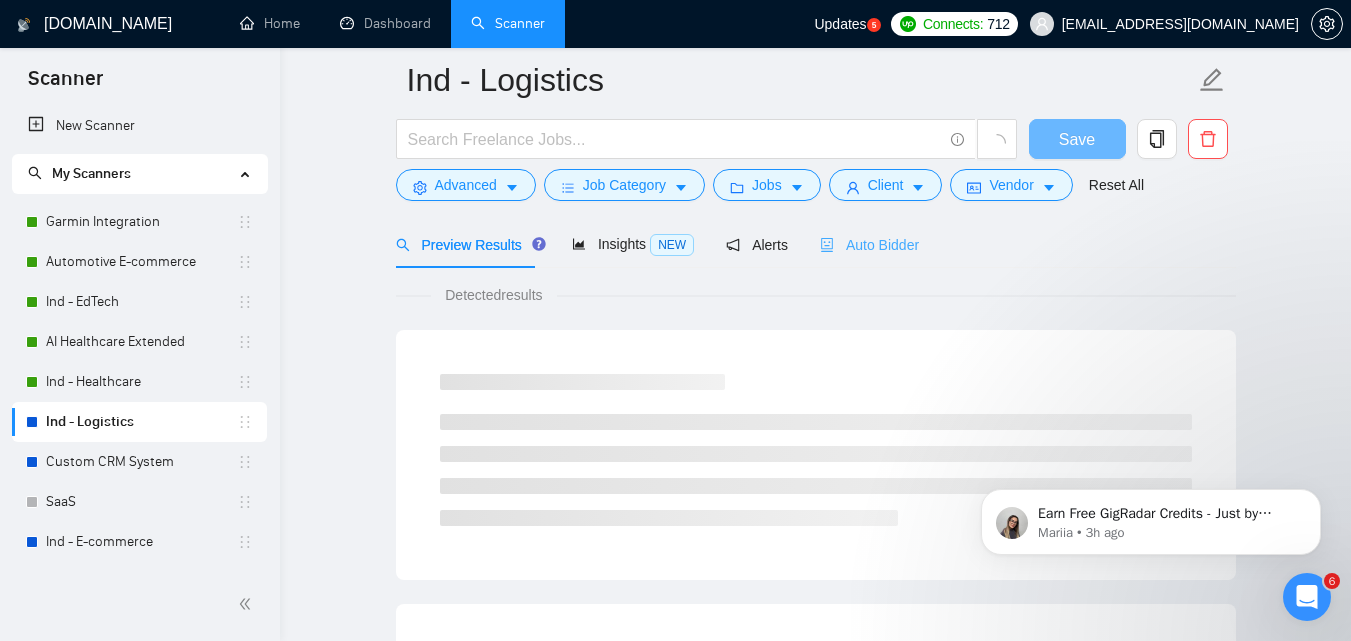 scroll, scrollTop: 100, scrollLeft: 0, axis: vertical 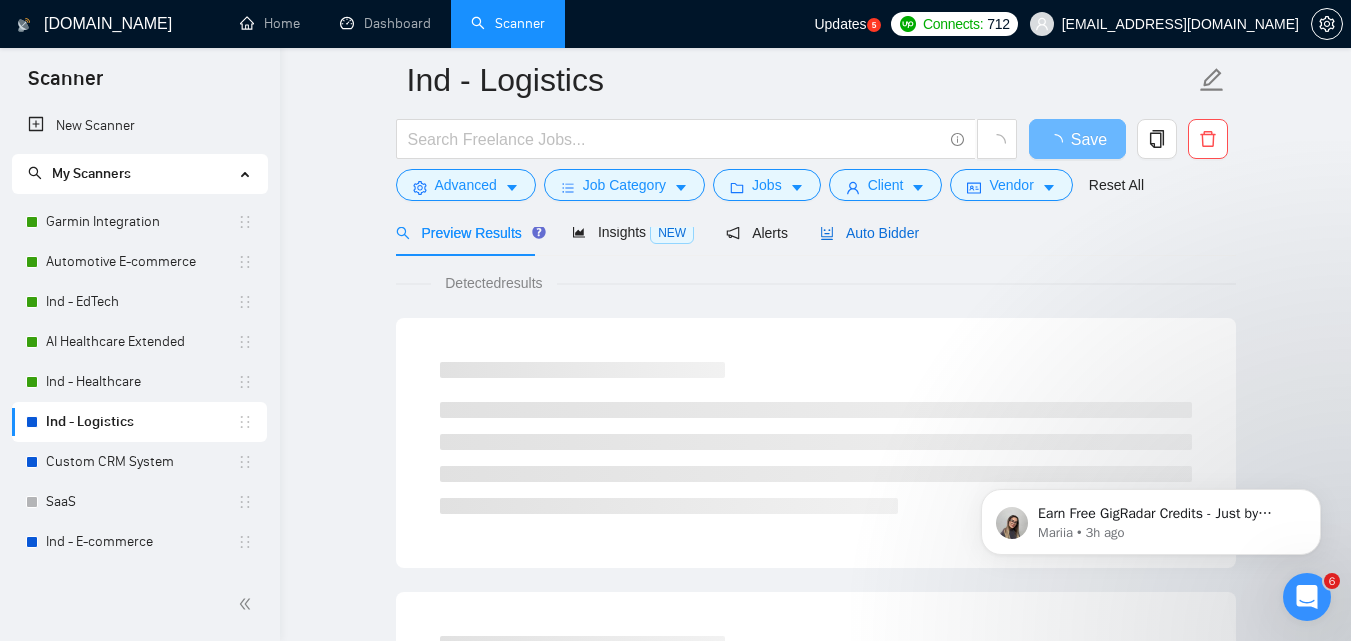click 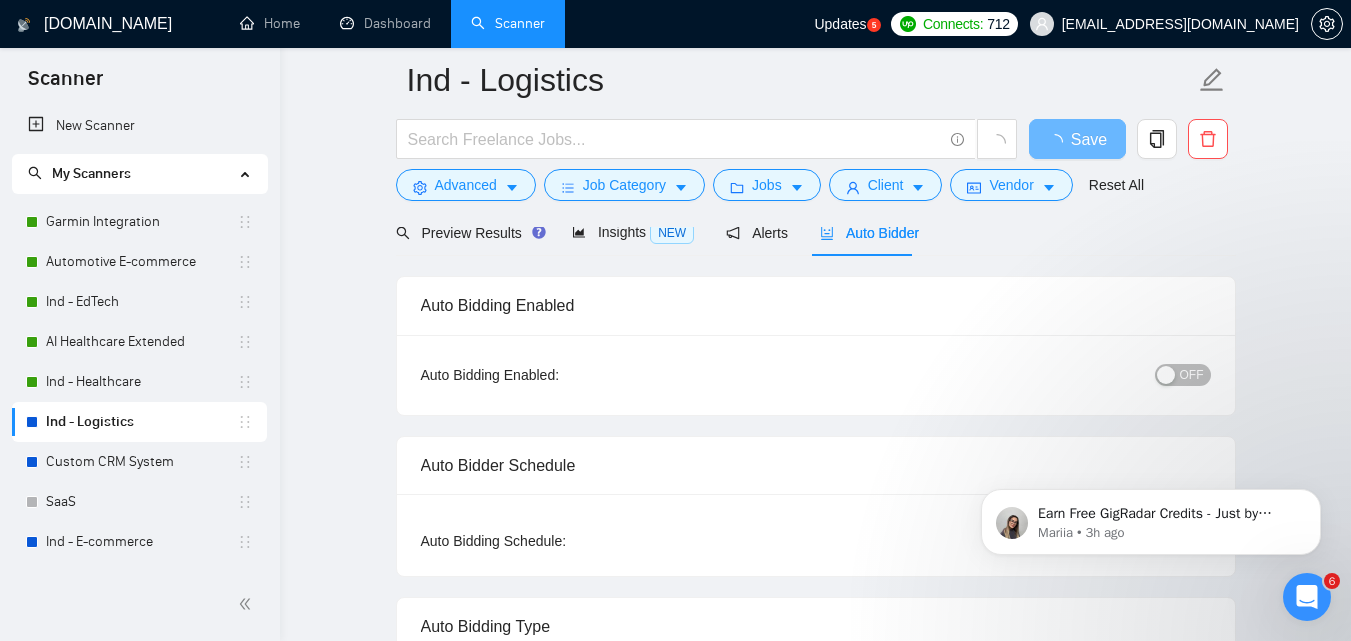 type 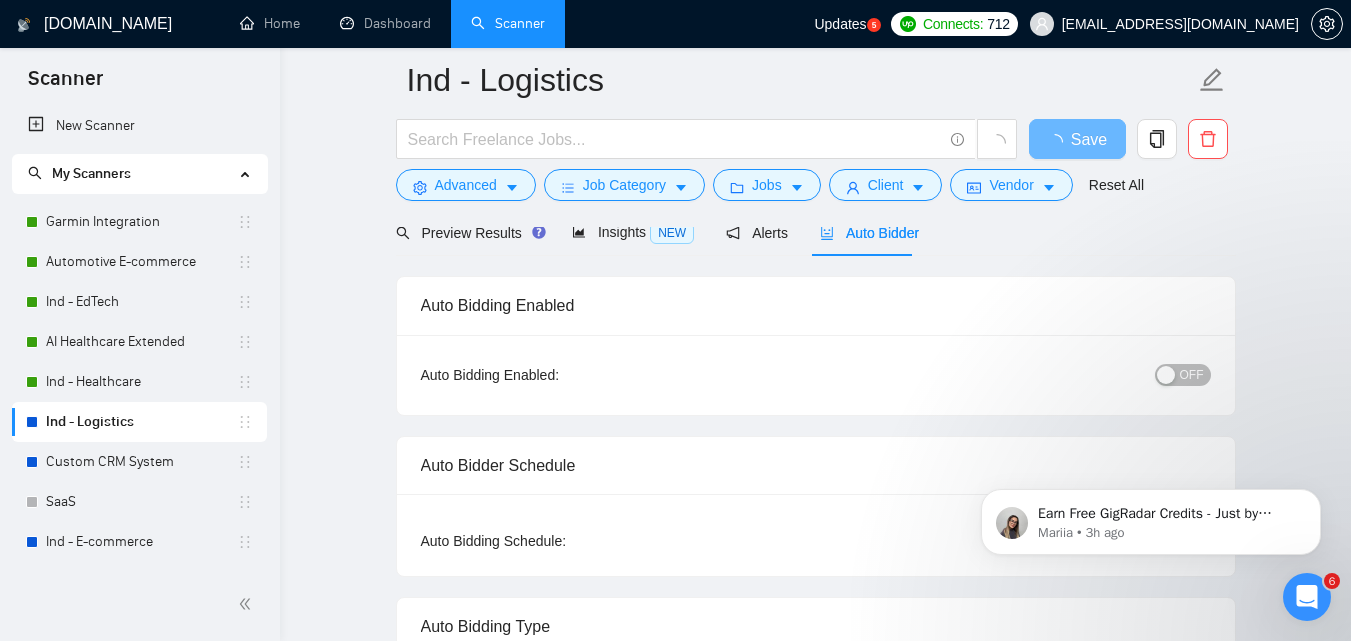 checkbox on "true" 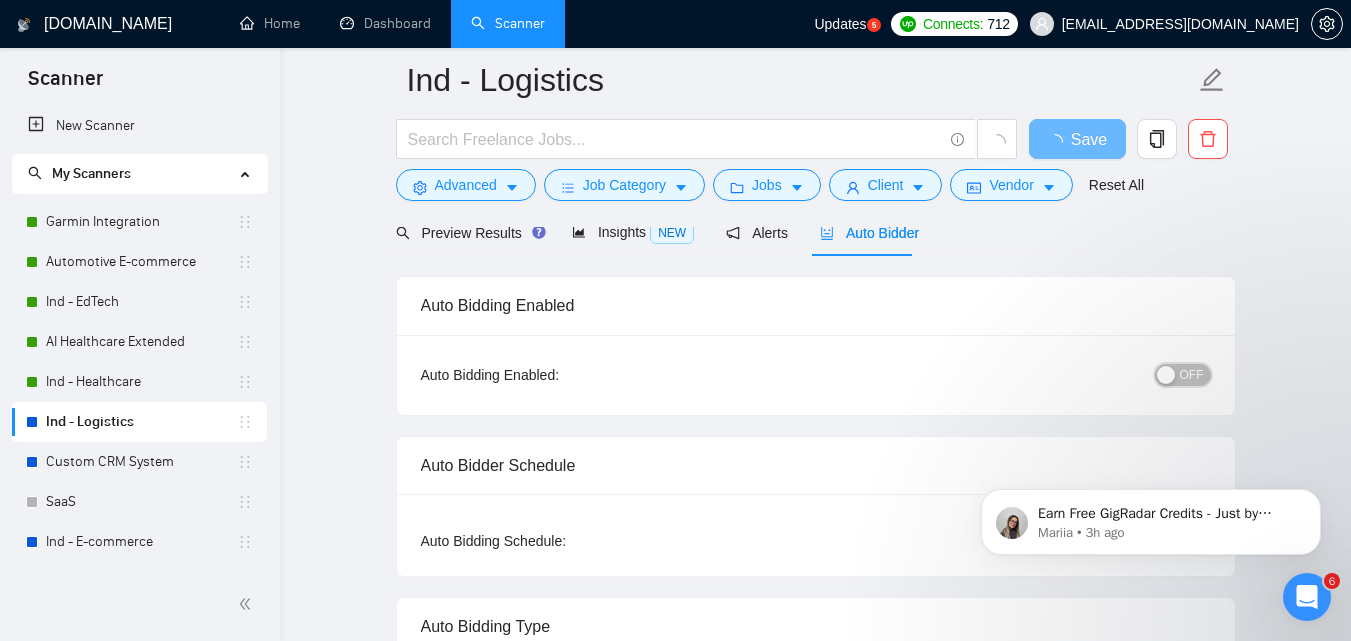 click on "OFF" at bounding box center (1183, 375) 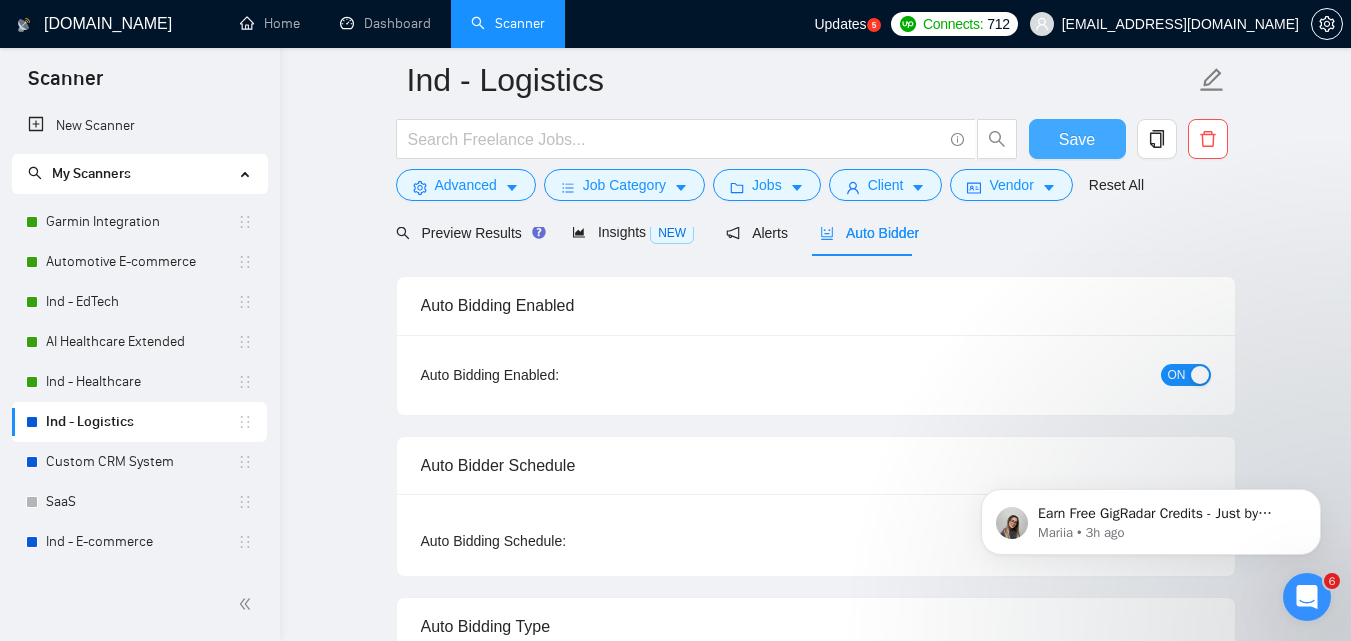 click on "Save" at bounding box center [1077, 139] 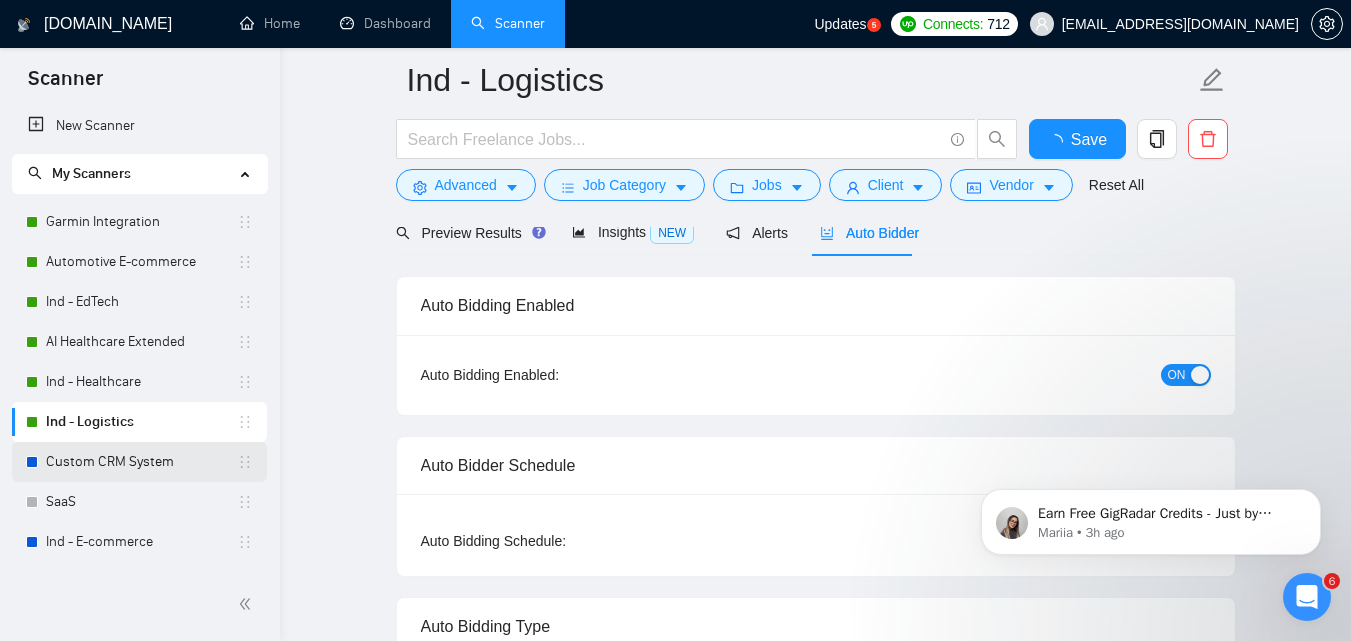 click on "Custom CRM System" at bounding box center [141, 462] 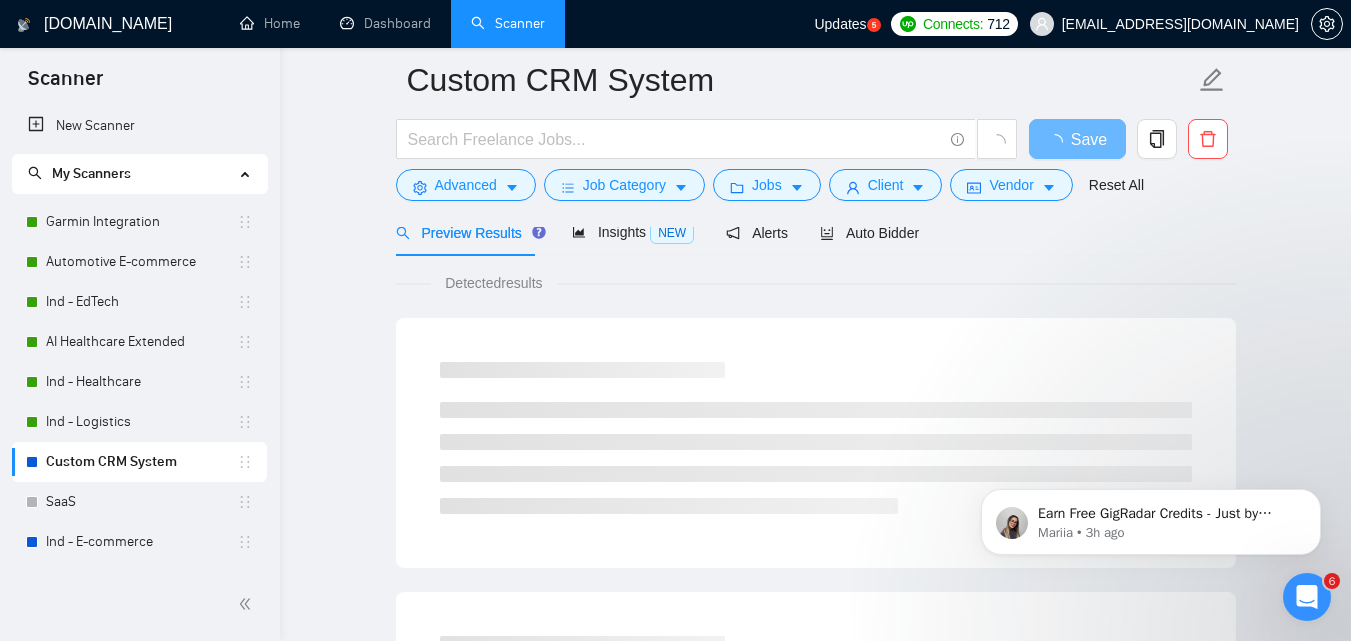 click at bounding box center [816, 219] 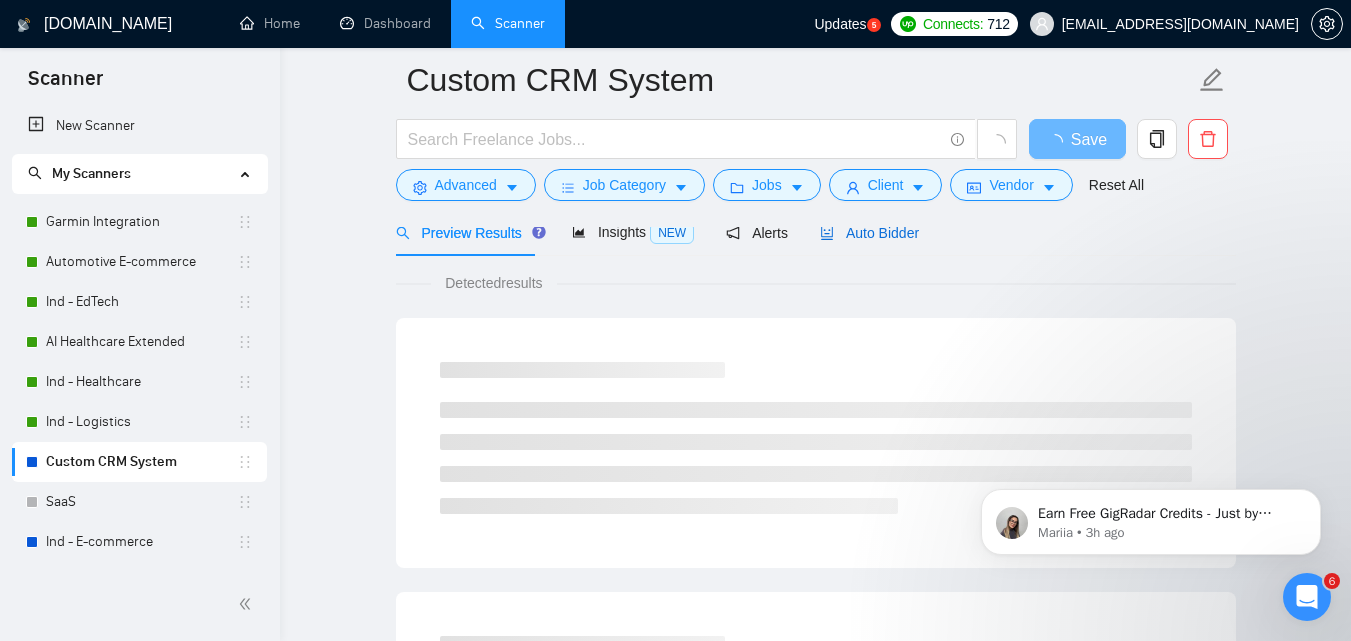 click on "Auto Bidder" at bounding box center (869, 233) 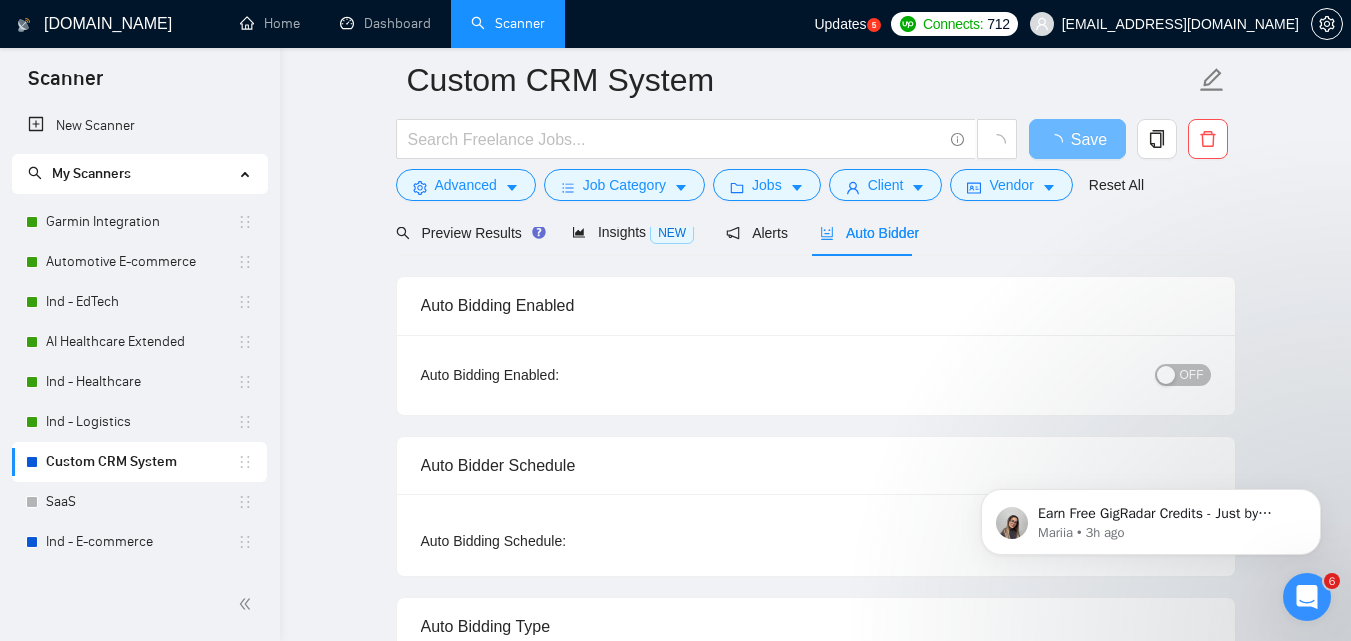 type 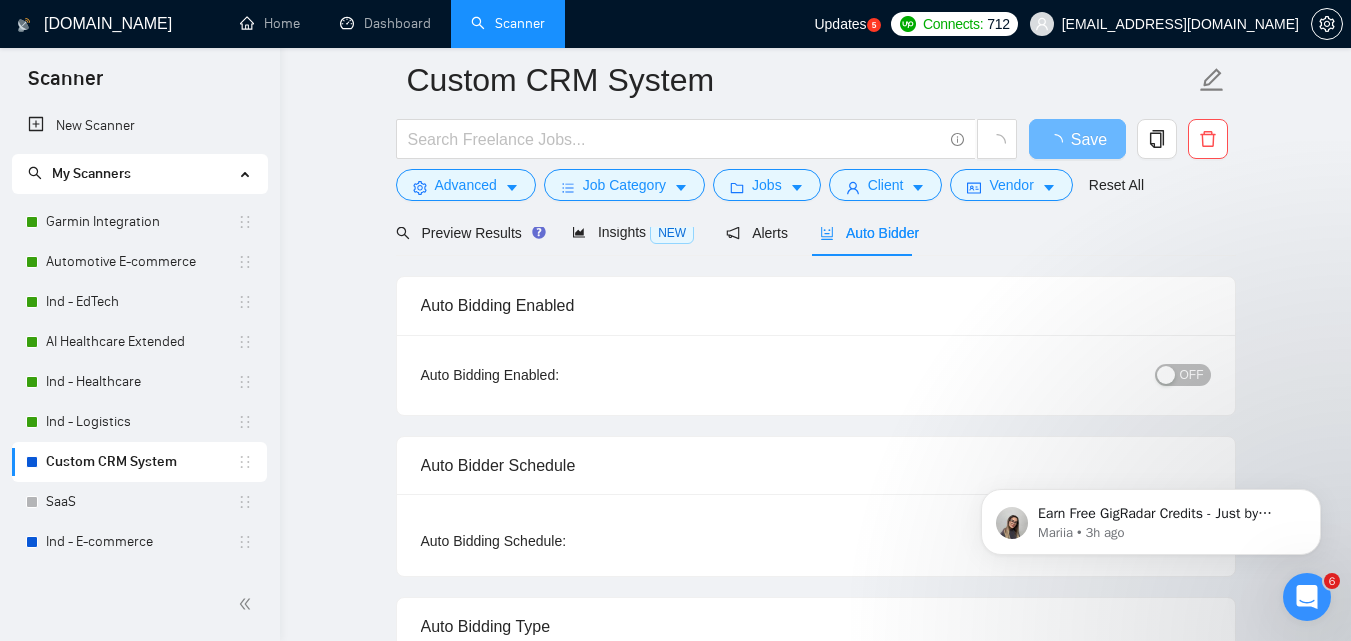 checkbox on "true" 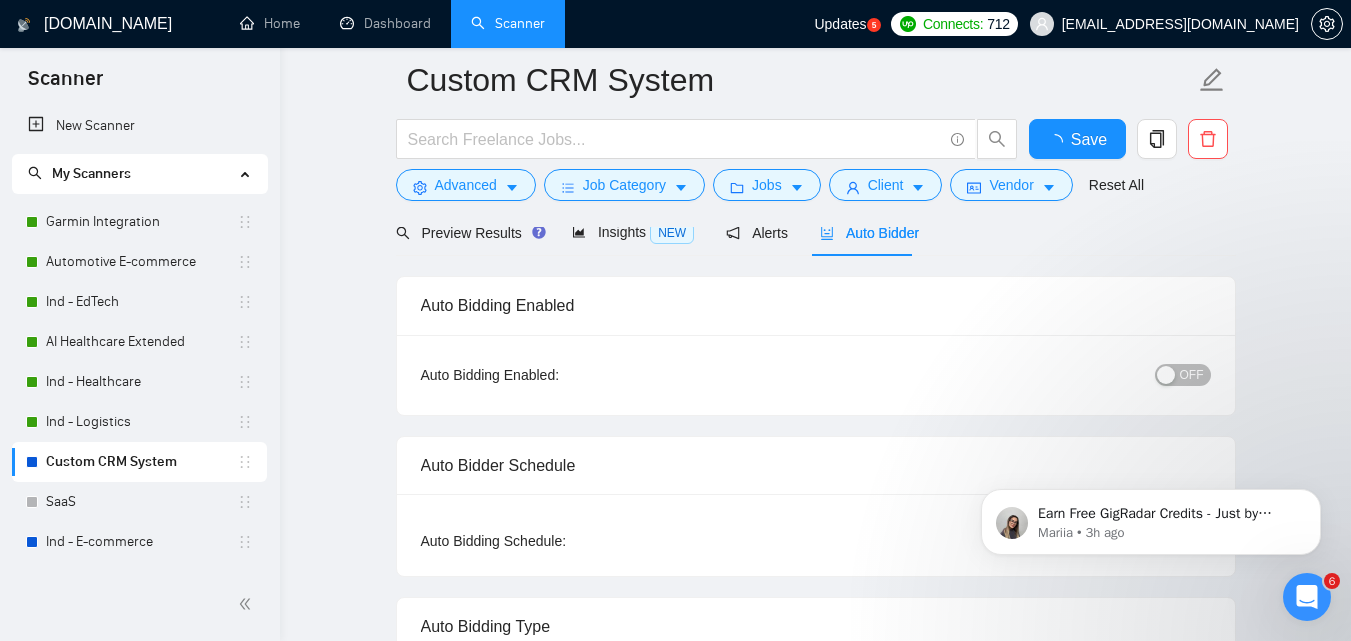 click on "OFF" at bounding box center (1183, 375) 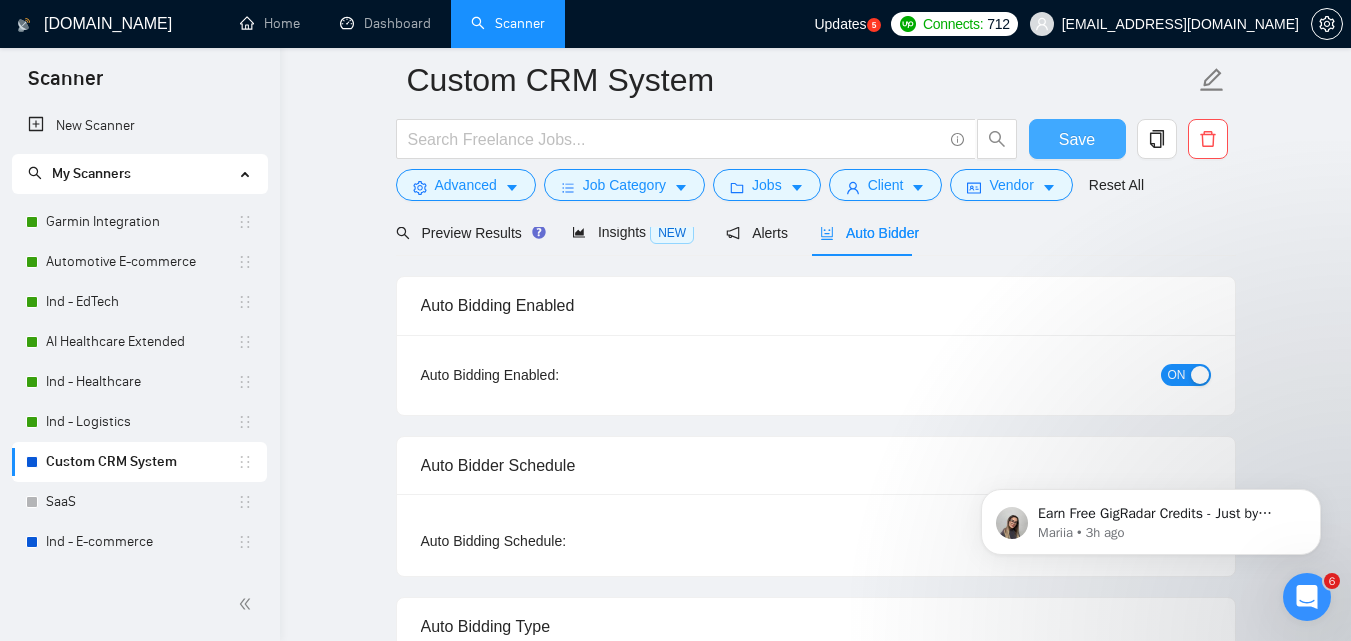 click on "Save" at bounding box center (1077, 139) 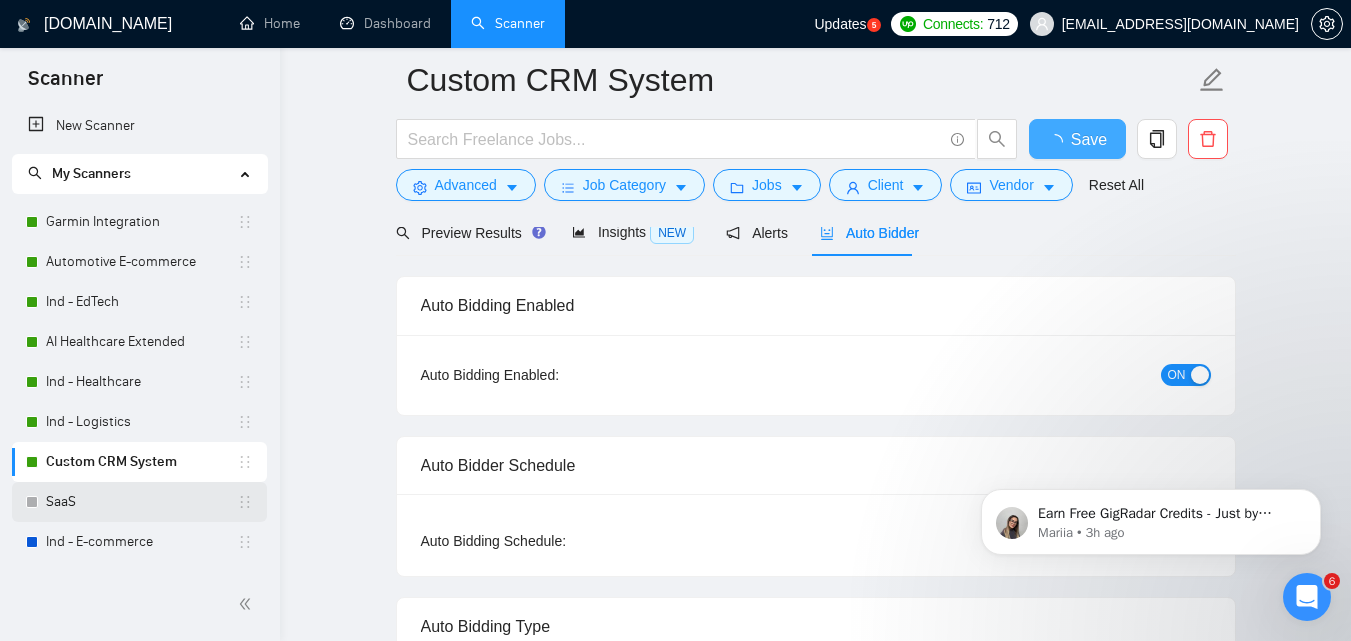type 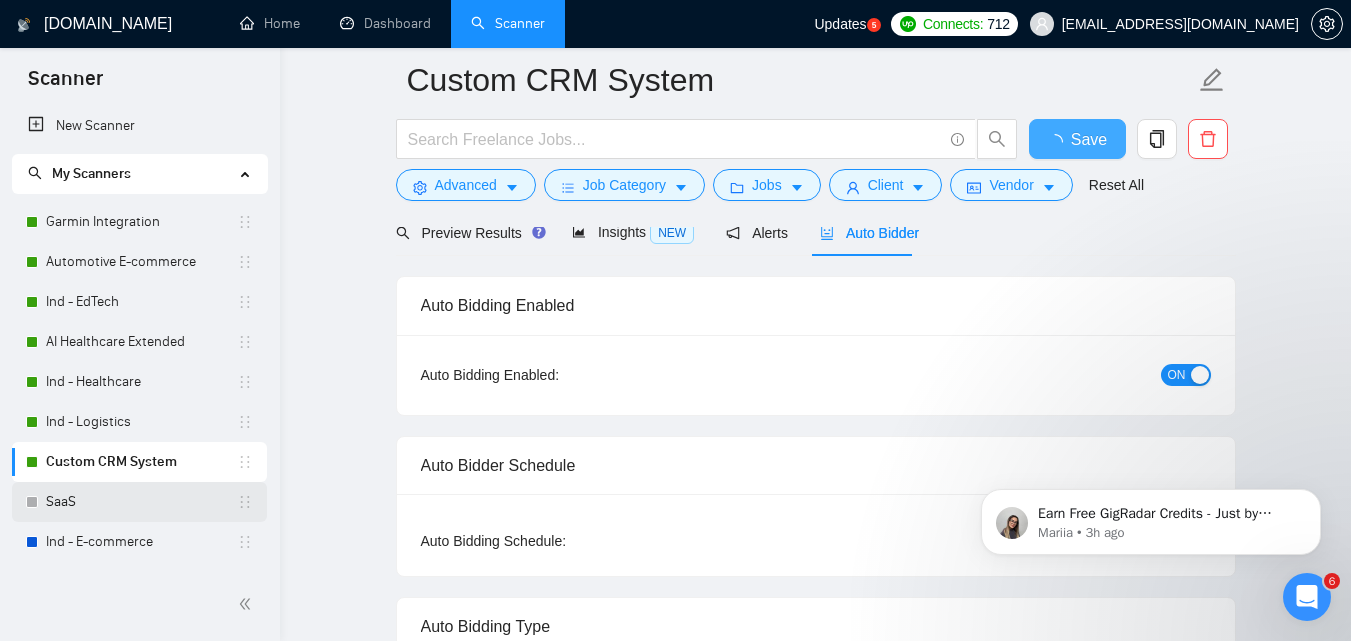 checkbox on "true" 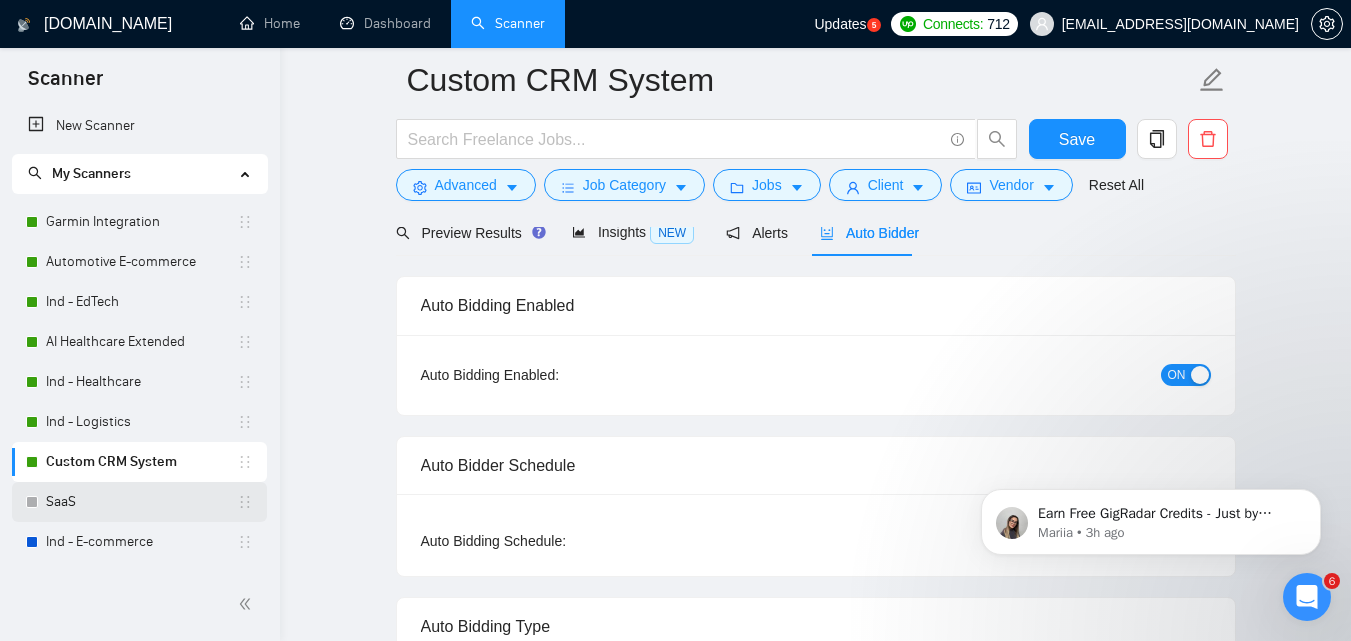 click on "SaaS" at bounding box center [141, 502] 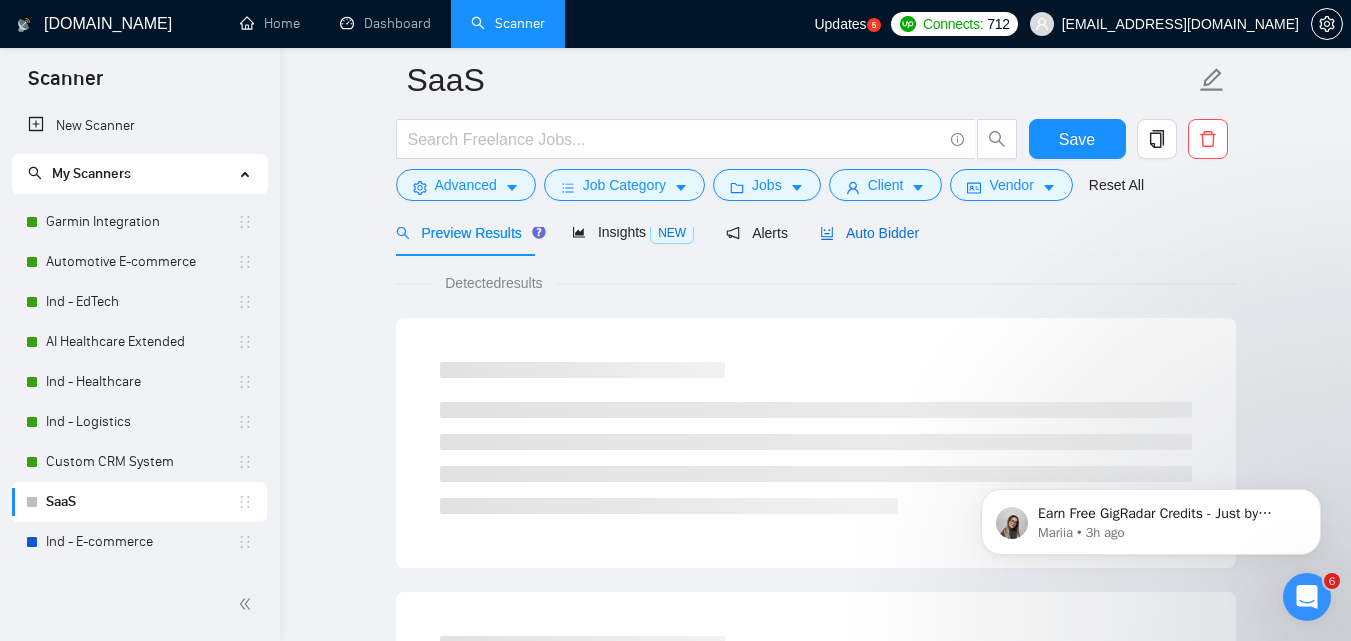click on "Auto Bidder" at bounding box center (869, 233) 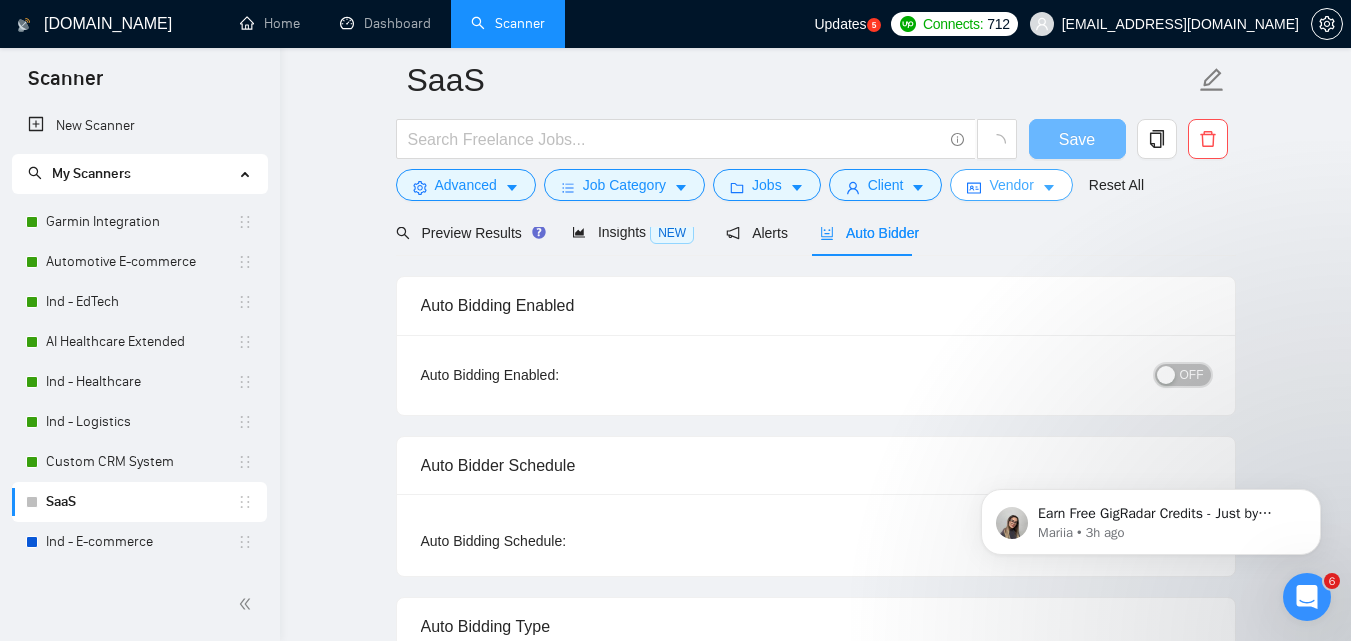 click on "OFF" at bounding box center (1183, 375) 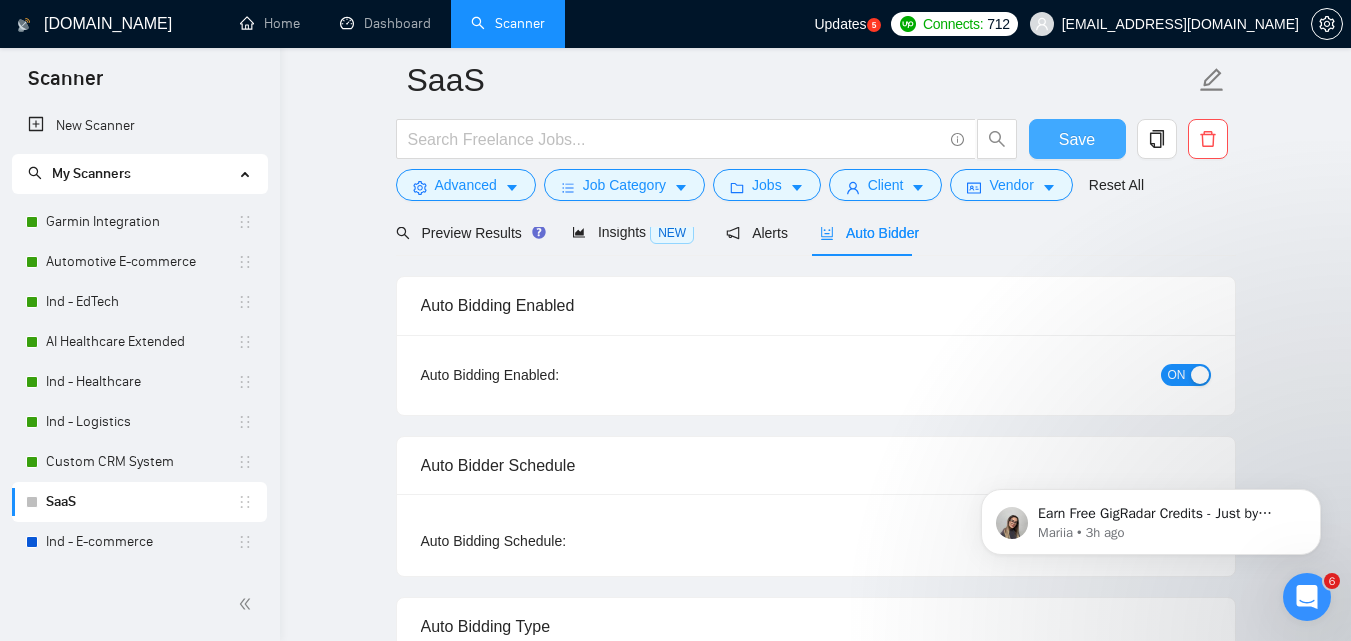 click on "Save" at bounding box center (1077, 139) 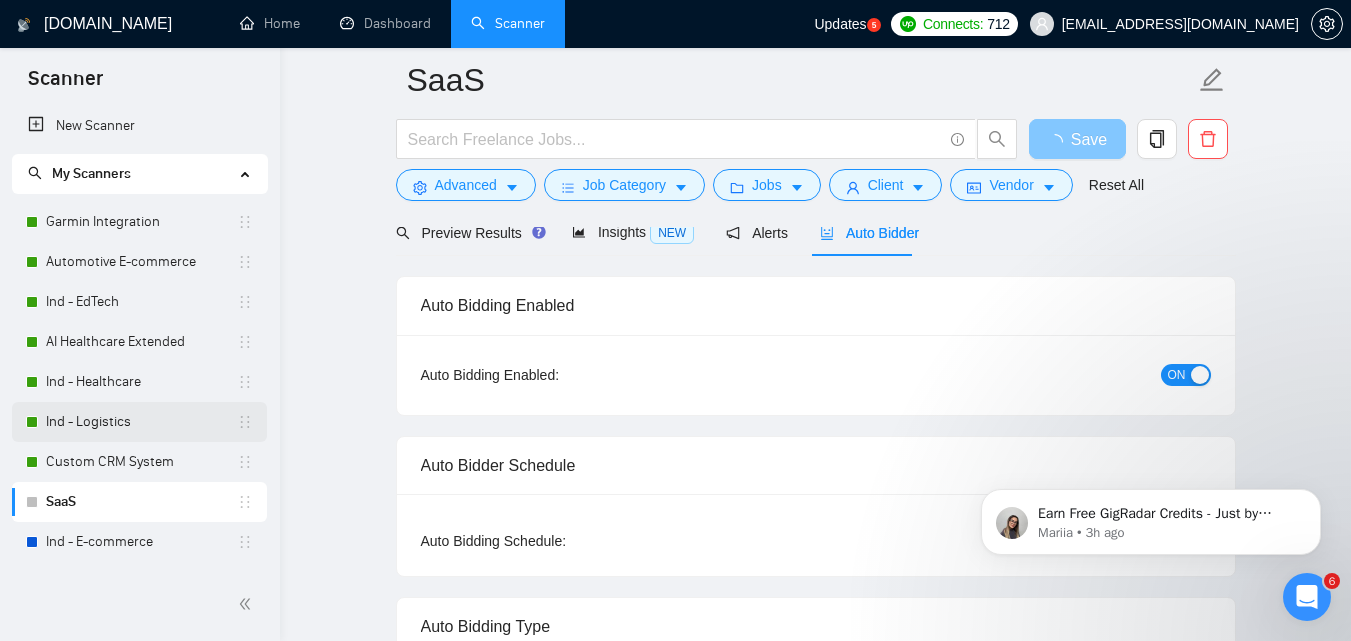 scroll, scrollTop: 114, scrollLeft: 0, axis: vertical 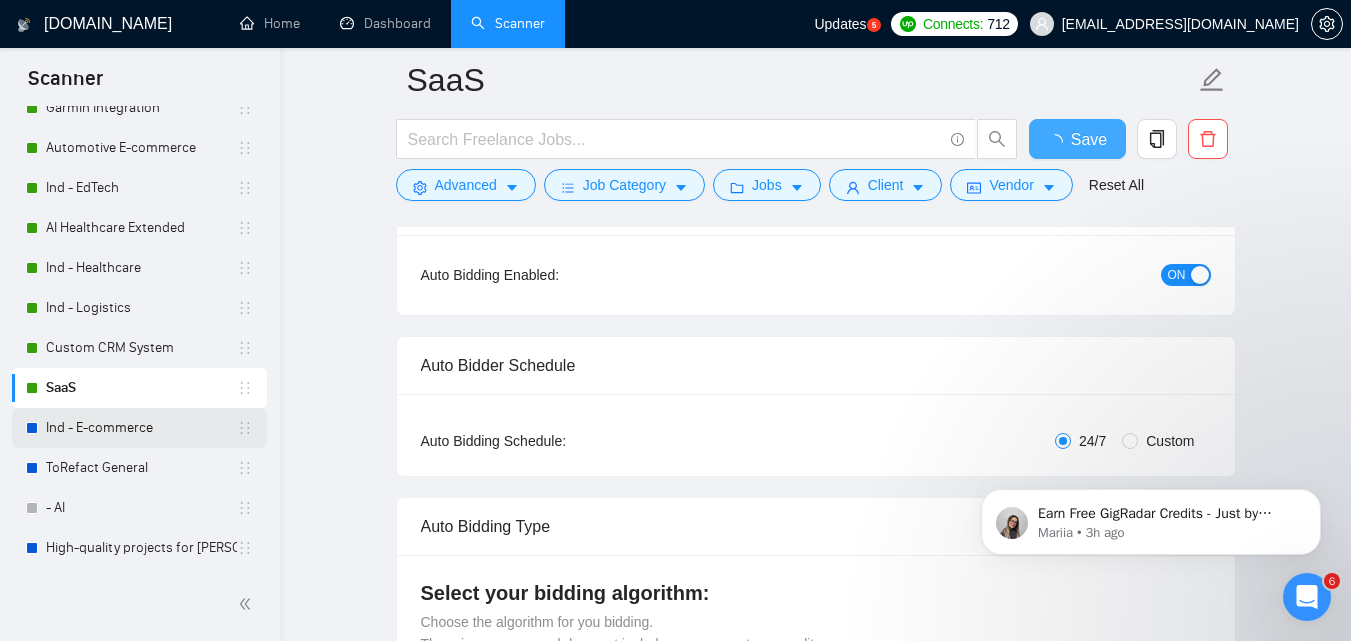 click on "Ind - E-commerce" at bounding box center (141, 428) 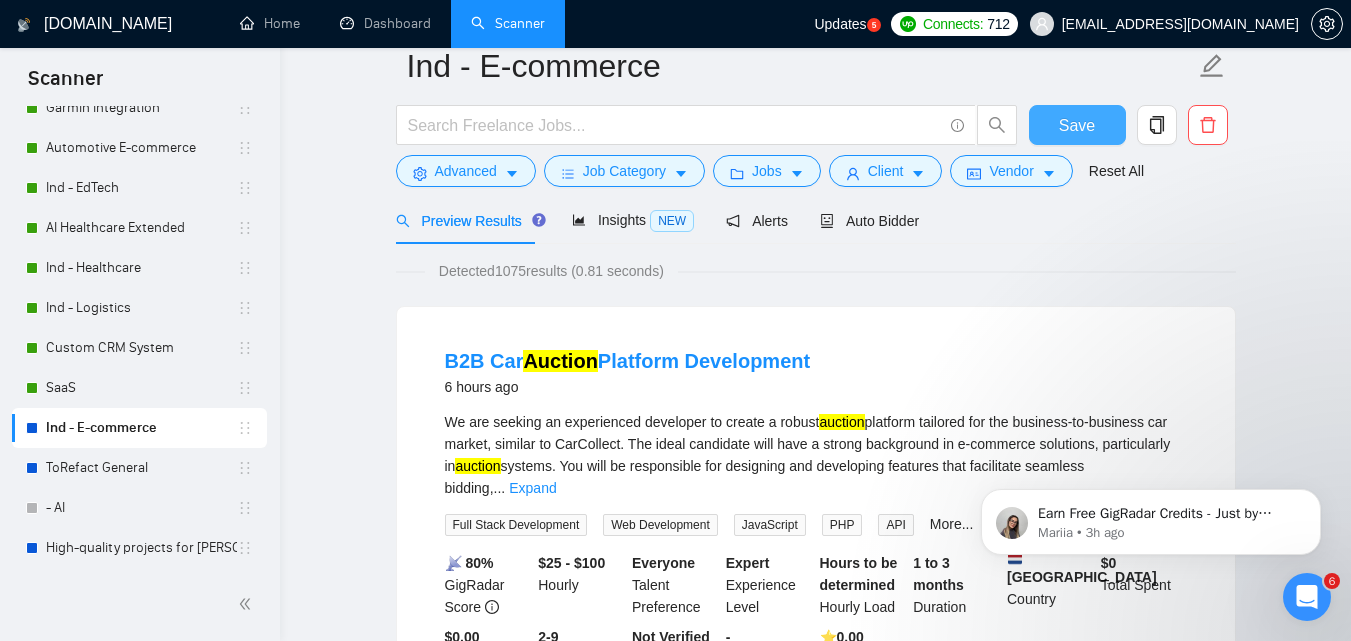 scroll, scrollTop: 0, scrollLeft: 0, axis: both 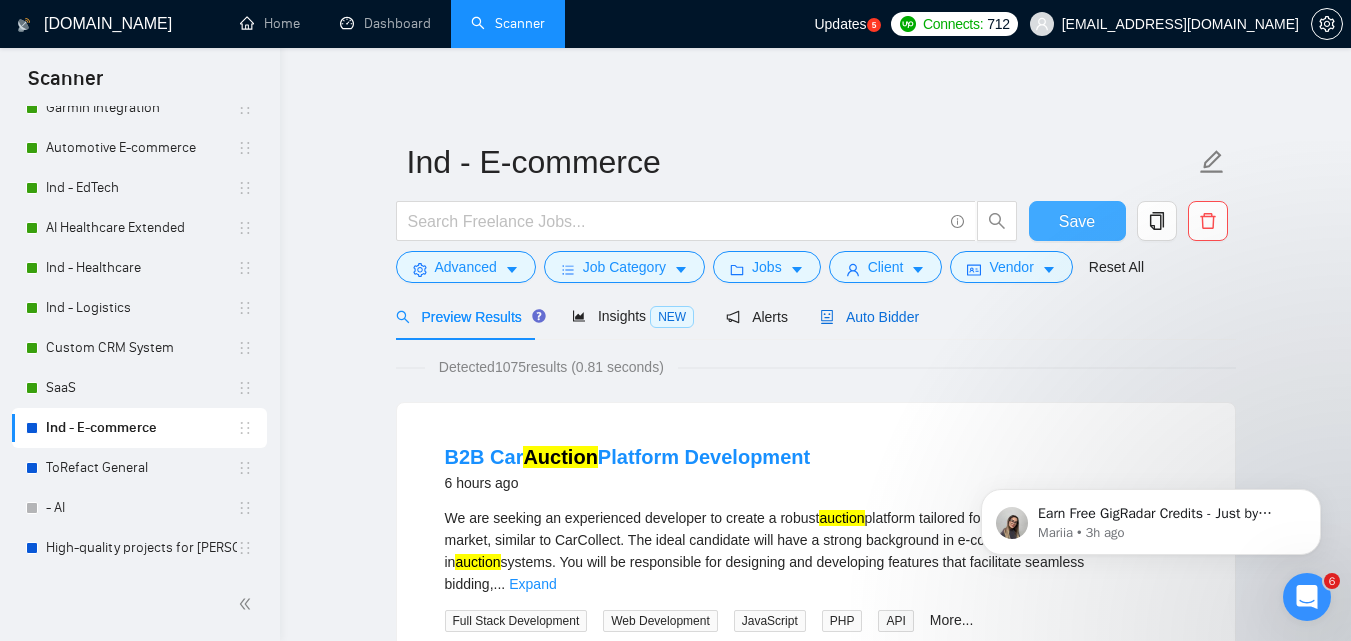 click on "Auto Bidder" at bounding box center (869, 317) 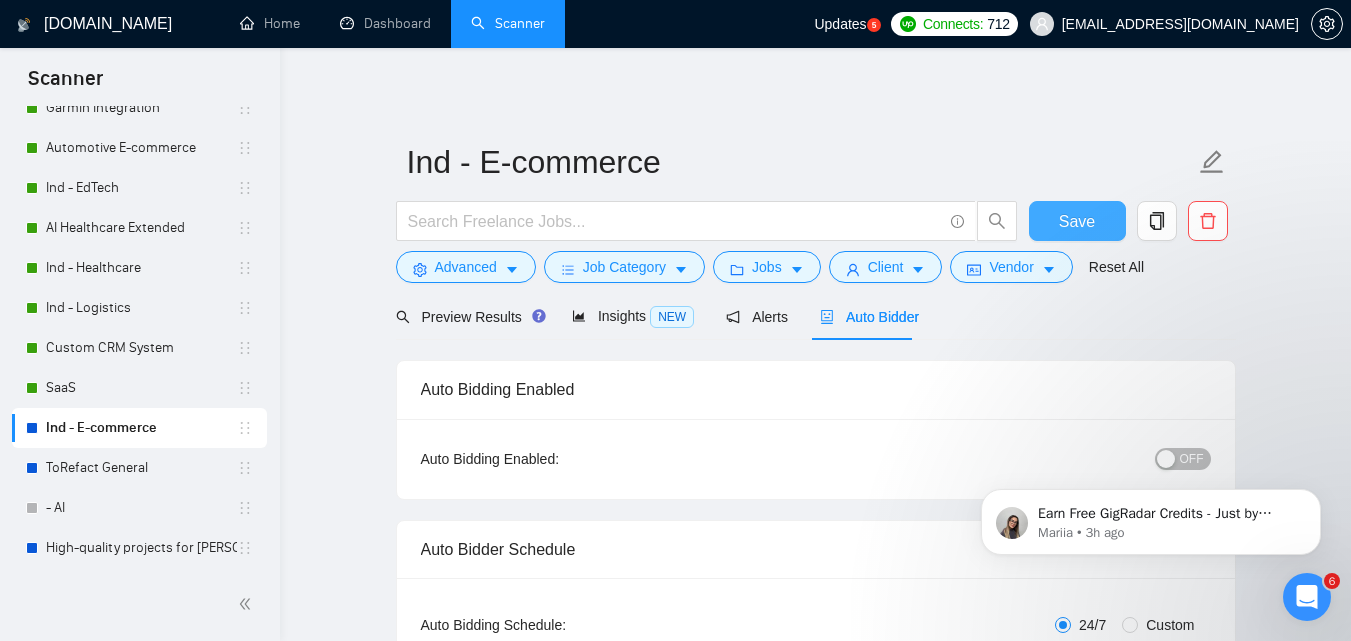 click on "Earn Free GigRadar Credits - Just by Sharing Your Story! 💬 Want more credits for sending proposals? It’s simple - share, inspire, and get rewarded! 🤫 Here’s how you can earn free credits: Introduce yourself in the #intros channel of the GigRadar Upwork Community and grab +20 credits for sending bids., Post your success story (closed projects, high LRR, etc.) in the #general channel and claim +50 credits for sending bids. Why? GigRadar is building a powerful network of freelancers and agencies. We want you to make valuable connections, showcase your wins, and inspire others while getting rewarded! 🚀 Not a member yet? Join our Slack community now 👉 Join Slack Community Claiming your credits is easy: Reply to this message with a screenshot of your post, and our Tech Support Team will instantly top up your credits! 💸 Mariia • 3h ago" at bounding box center [1151, 517] 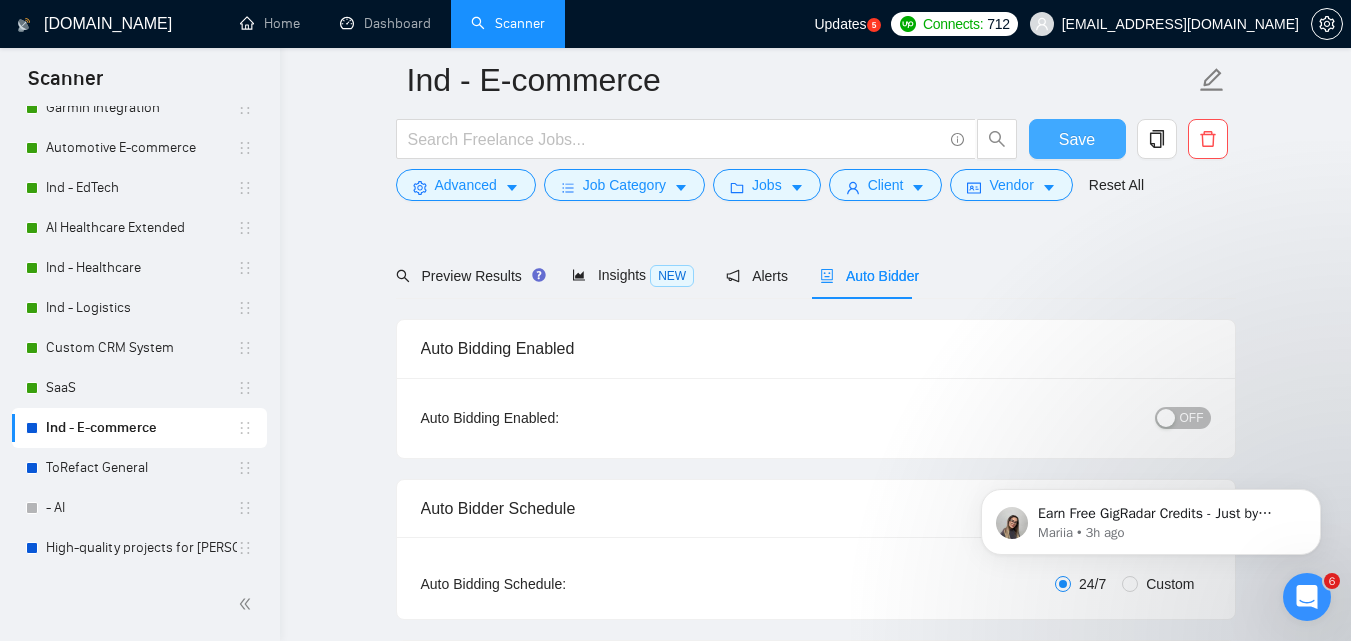 scroll, scrollTop: 100, scrollLeft: 0, axis: vertical 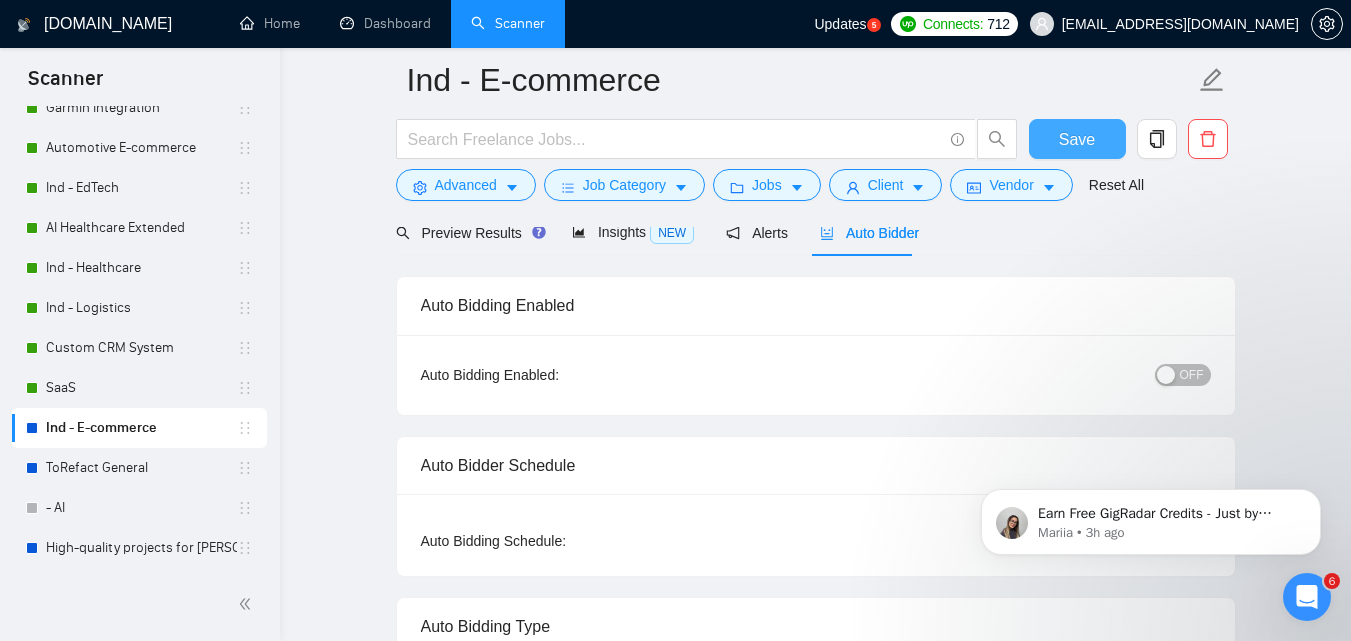 click on "OFF" at bounding box center (1078, 374) 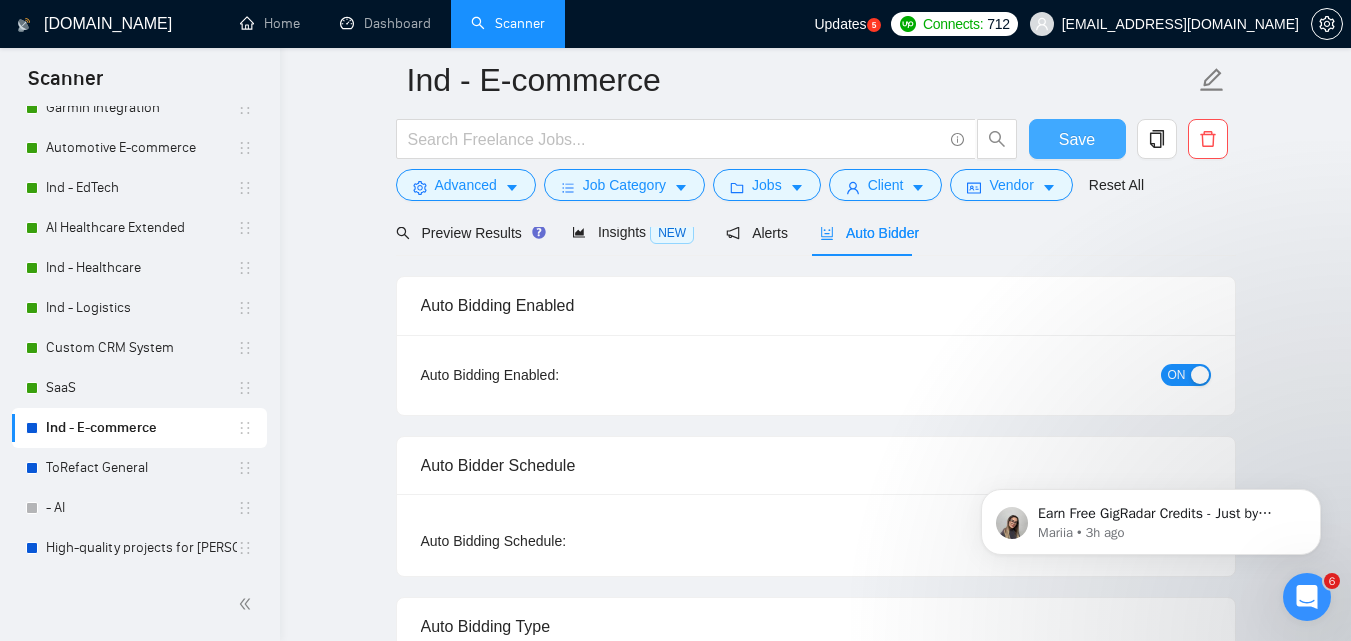 click on "Save" at bounding box center [1077, 139] 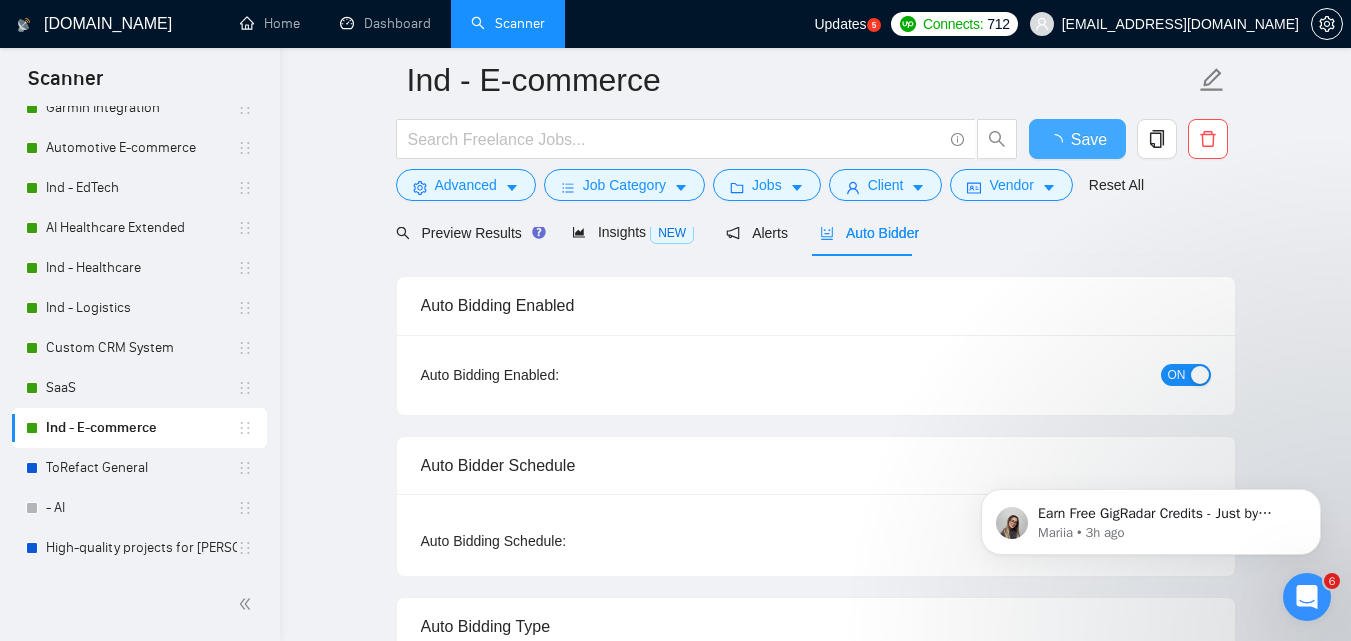 type 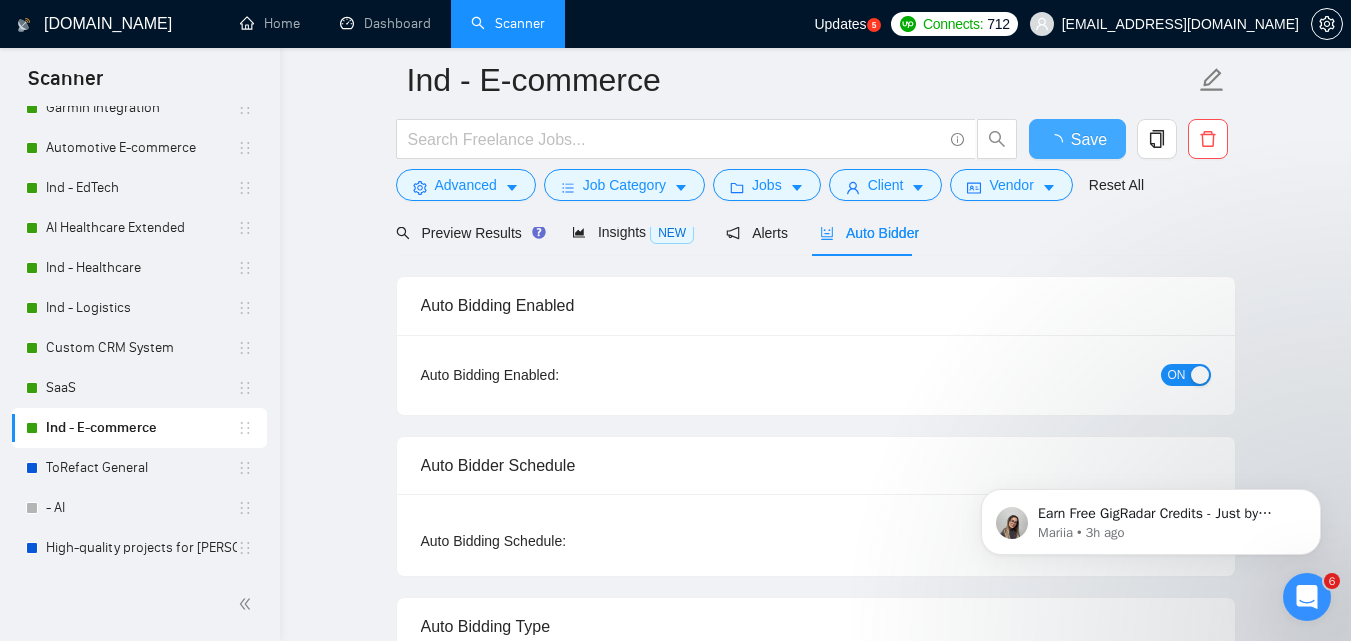checkbox on "true" 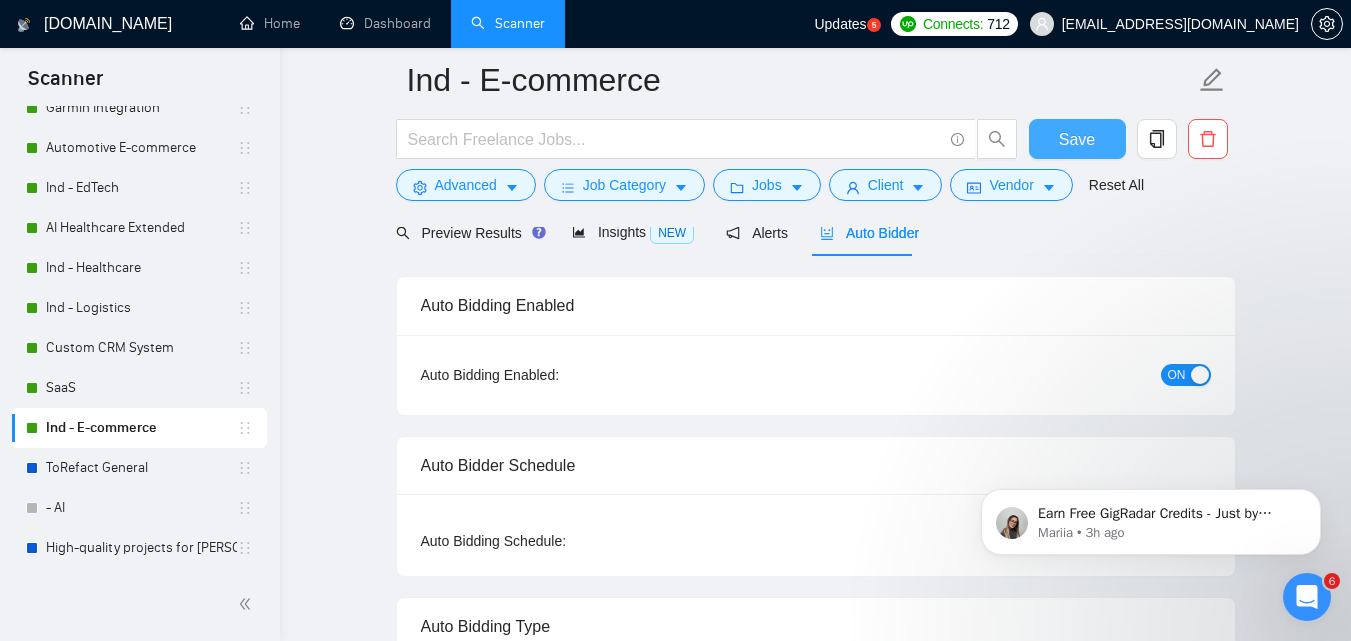 type 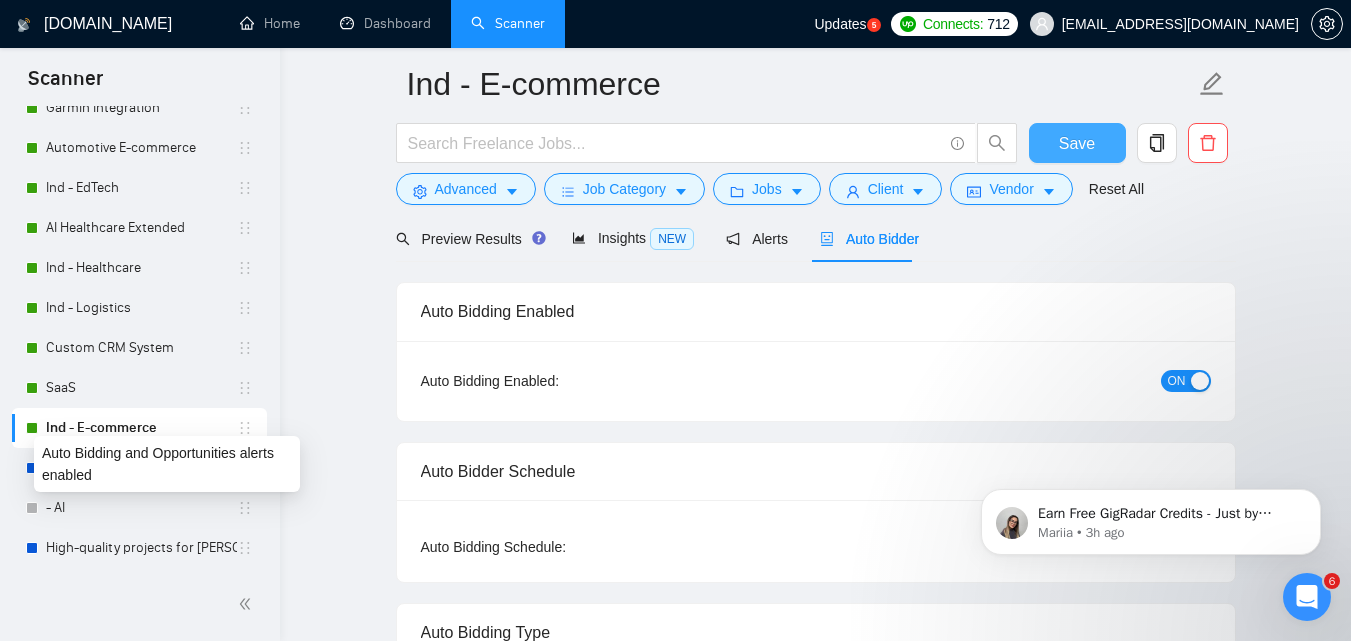 scroll, scrollTop: 0, scrollLeft: 0, axis: both 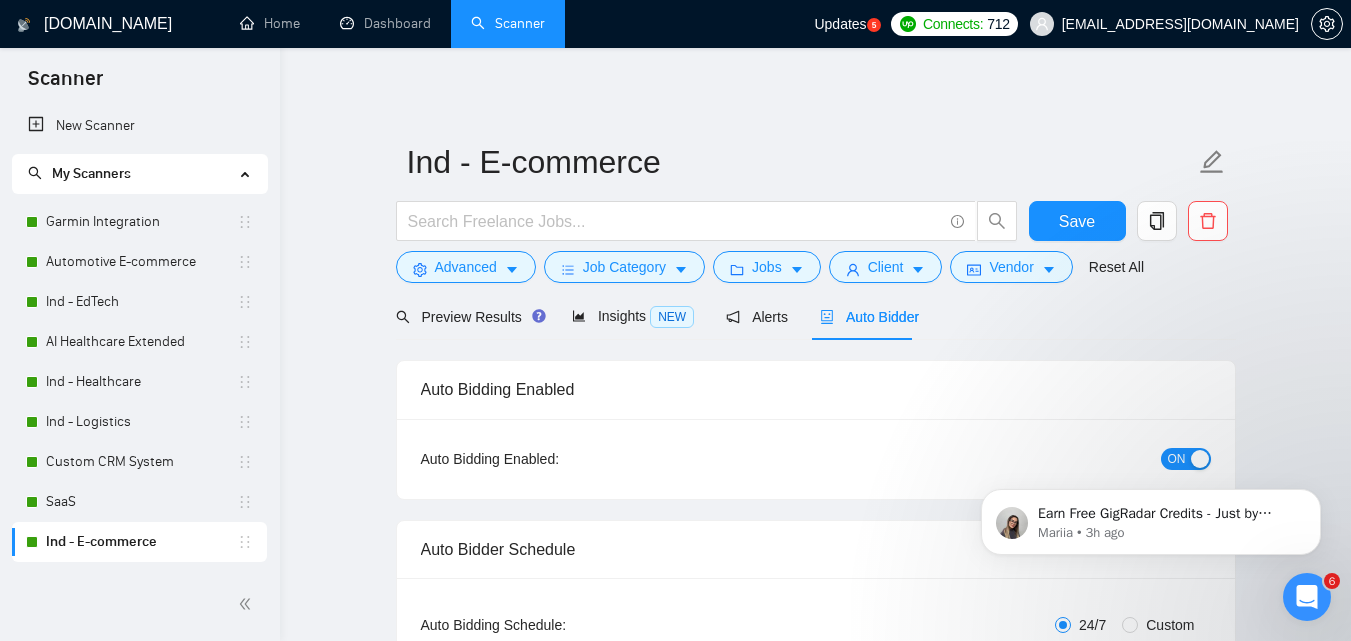 click on "[DOMAIN_NAME] Home Dashboard Scanner Updates
5
Connects: 712 [EMAIL_ADDRESS][DOMAIN_NAME] Ind - E-commerce Save Advanced   Job Category   Jobs   Client   Vendor   Reset All Preview Results Insights NEW Alerts Auto Bidder Auto Bidding Enabled Auto Bidding Enabled: ON Auto Bidder Schedule Auto Bidding Type: Automated (recommended) Semi-automated Auto Bidding Schedule: 24/7 Custom Custom Auto Bidder Schedule Repeat every week [DATE] [DATE] [DATE] [DATE] [DATE] [DATE] [DATE] Active Hours ( [GEOGRAPHIC_DATA]/[GEOGRAPHIC_DATA] ): From: To: ( 24  hours) [GEOGRAPHIC_DATA]/[GEOGRAPHIC_DATA] Auto Bidding Type Select your bidding algorithm: Choose the algorithm for you bidding. The price per proposal does not include your connects expenditure. Template Bidder Works great for narrow segments and short cover letters that don't change. 0.50  credits / proposal Sardor AI 🤖 Personalise your cover letter with ai [placeholders] 1.00  credits / proposal Experimental Laziza AI  👑   NEW   Learn more 2.00  credits" at bounding box center (815, 2662) 